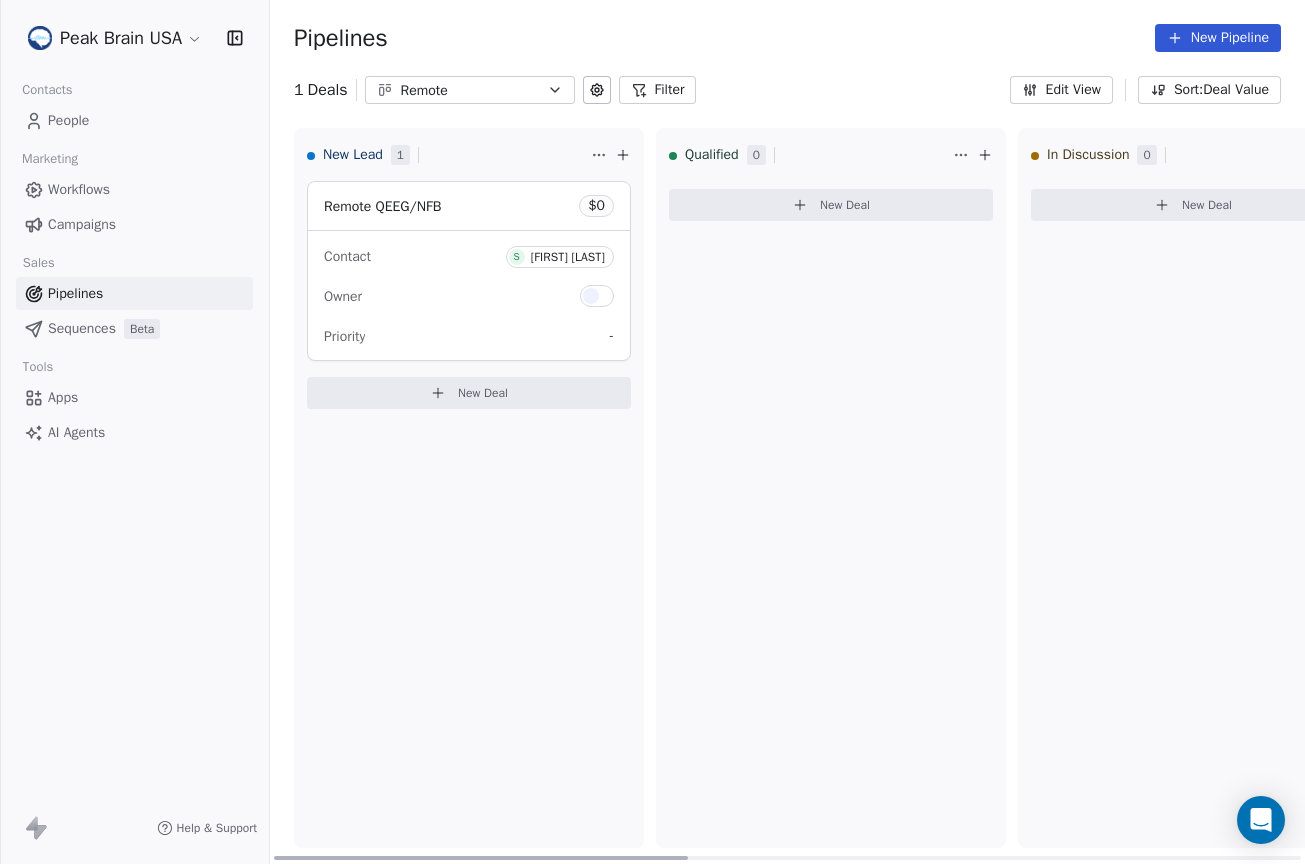 scroll, scrollTop: 0, scrollLeft: 0, axis: both 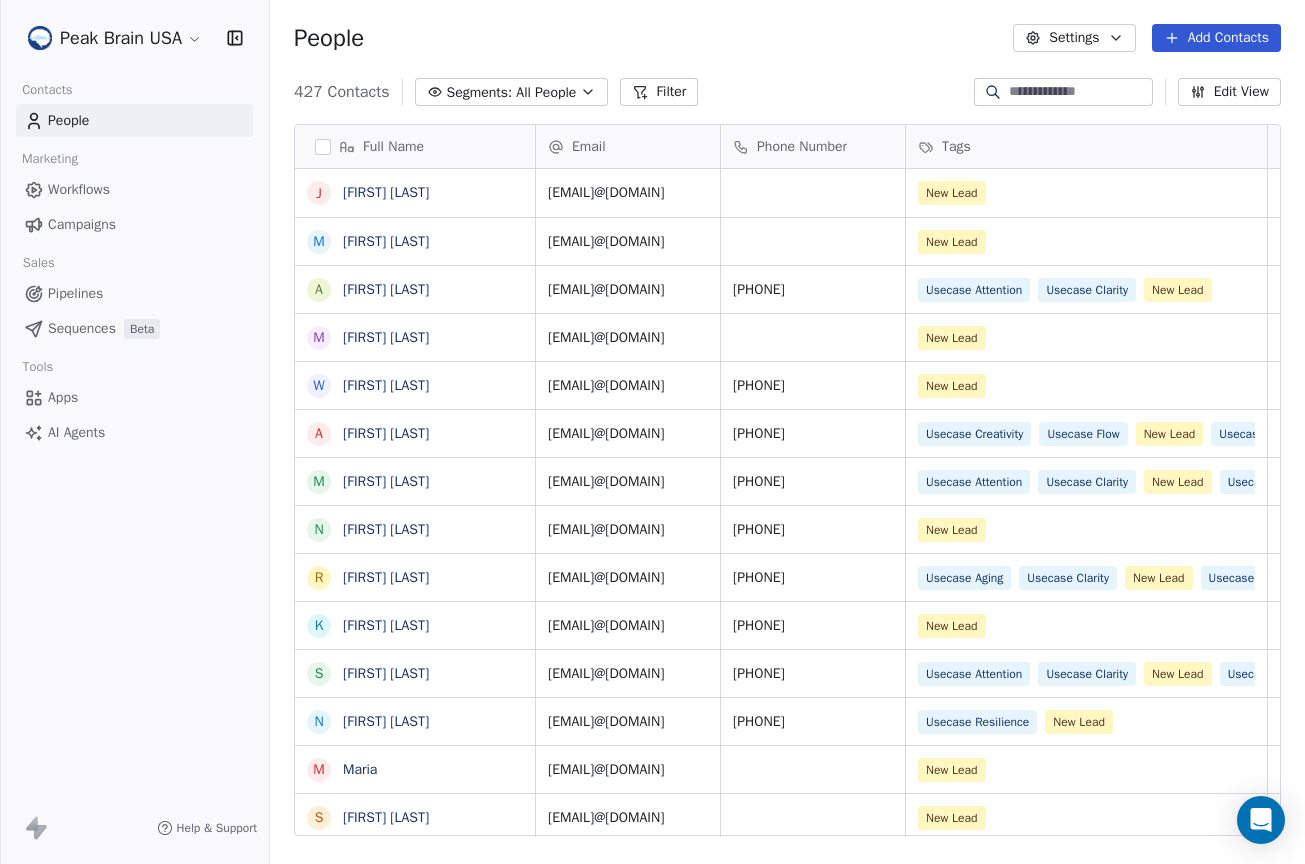 click on "Pipelines" at bounding box center [134, 293] 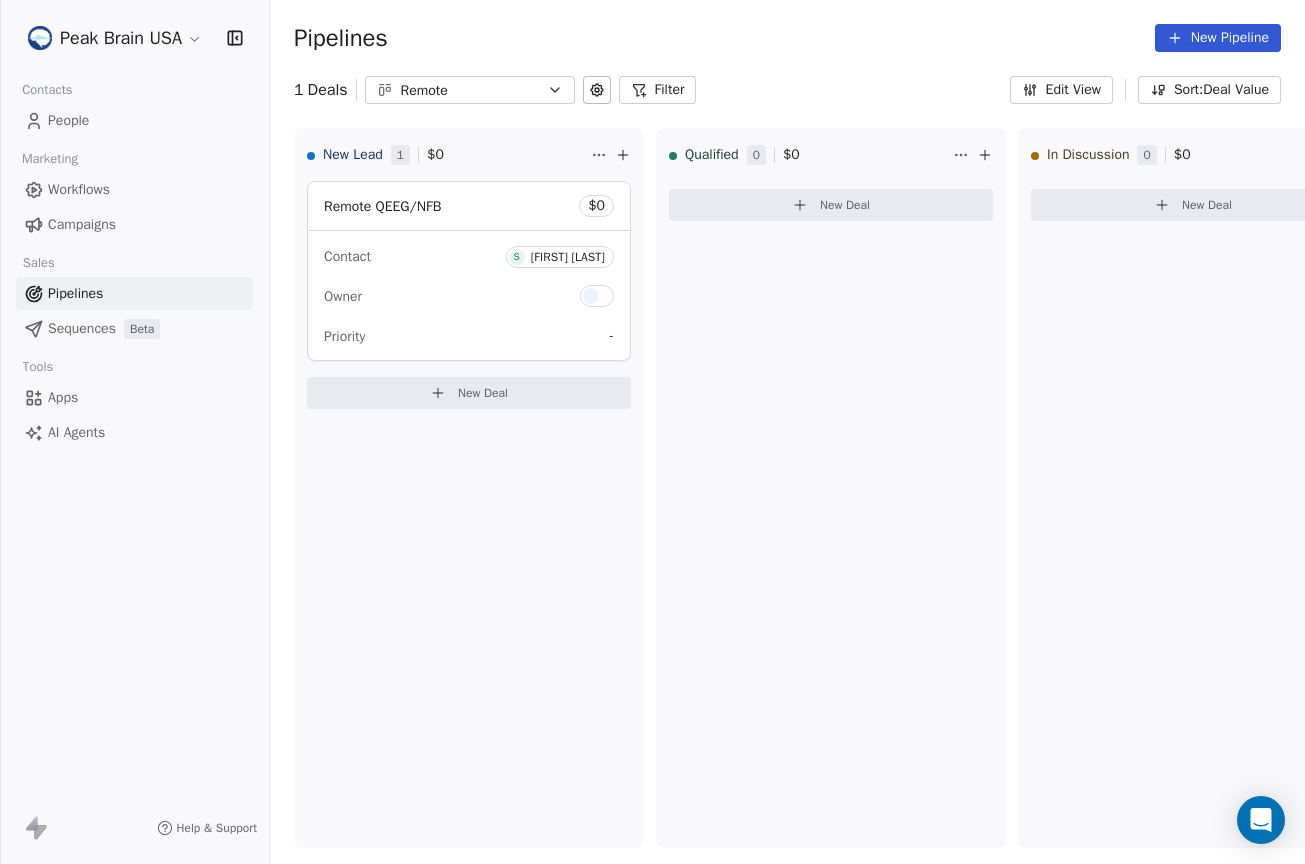 click on "Remote" at bounding box center [470, 90] 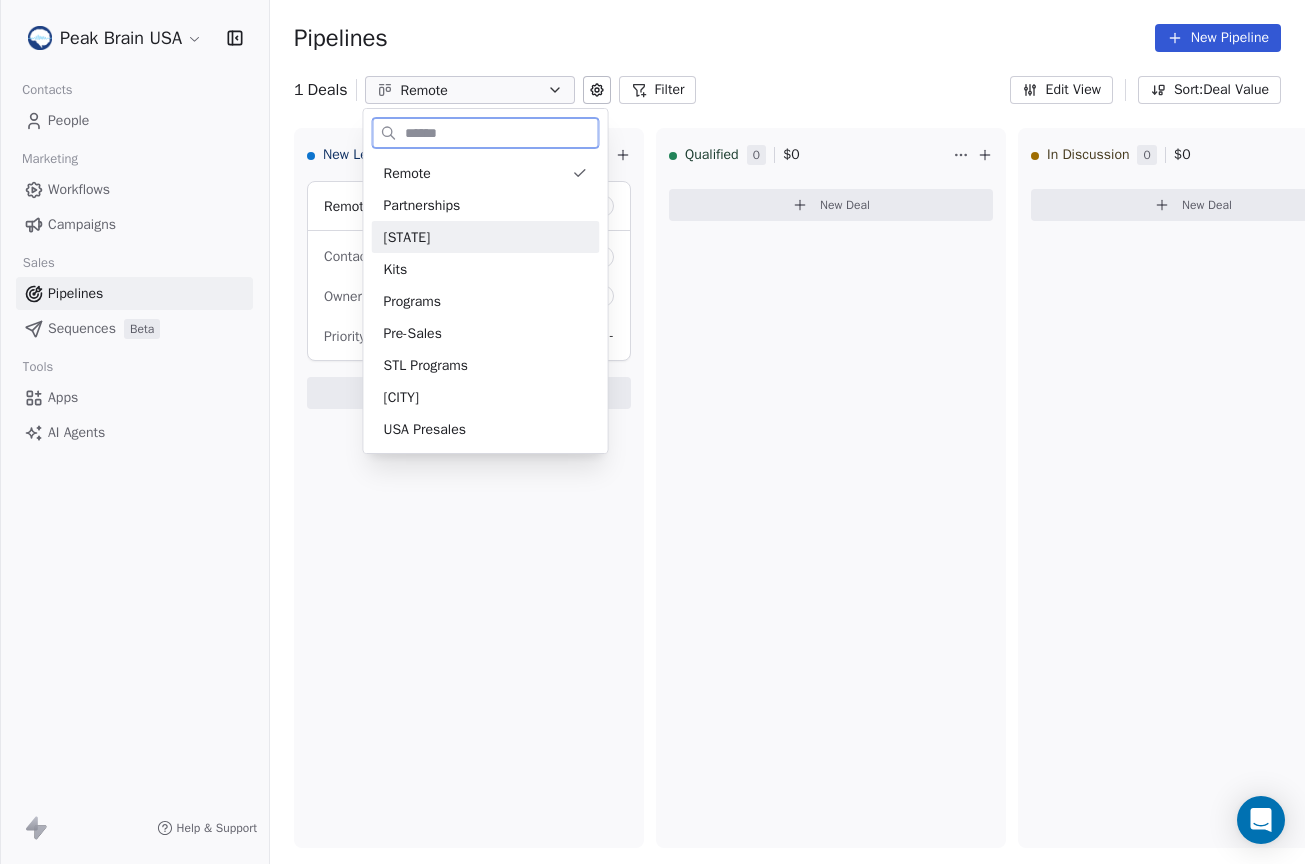 click on "[STATE]" at bounding box center [486, 237] 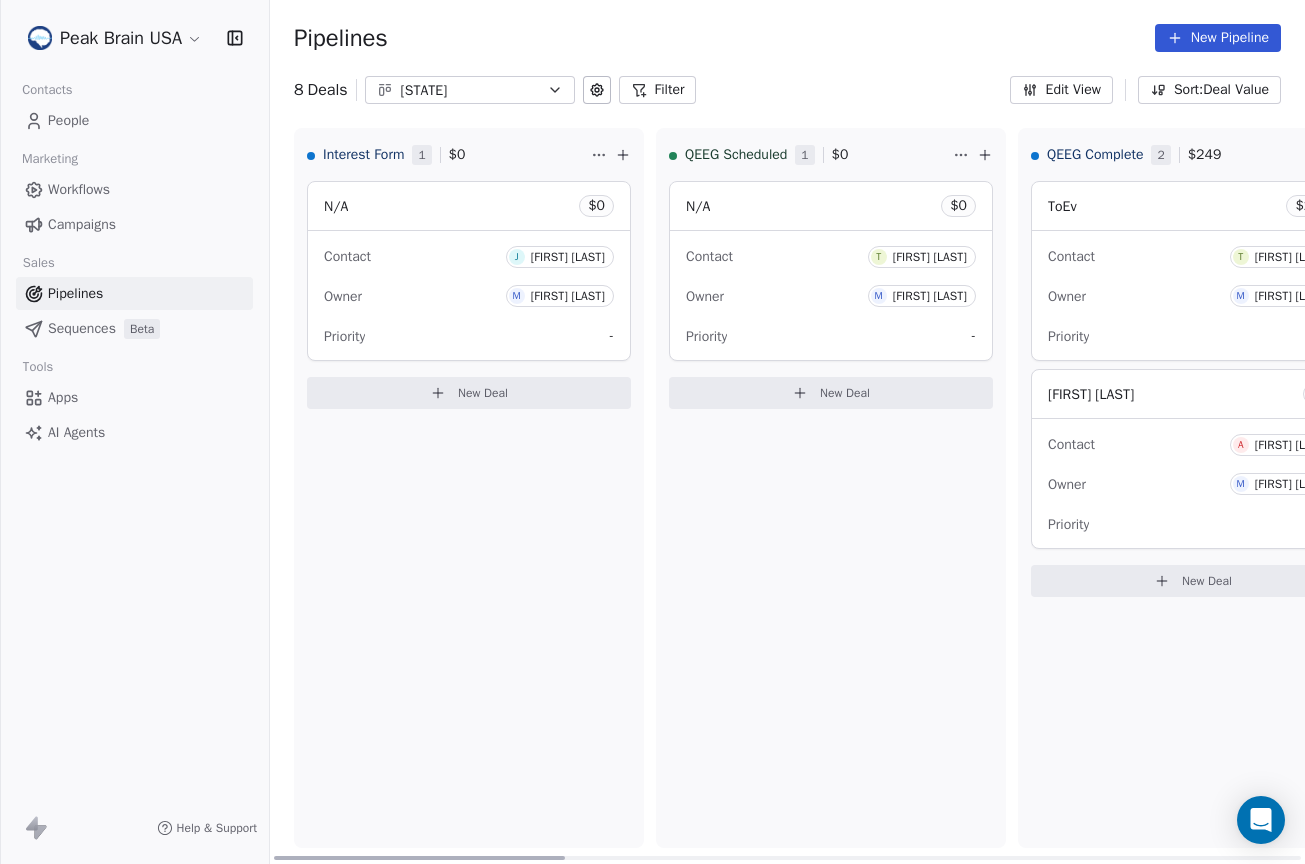 click on "Contact T [FIRST] [LAST] Owner M [FIRST] [LAST] Priority -" at bounding box center [831, 295] 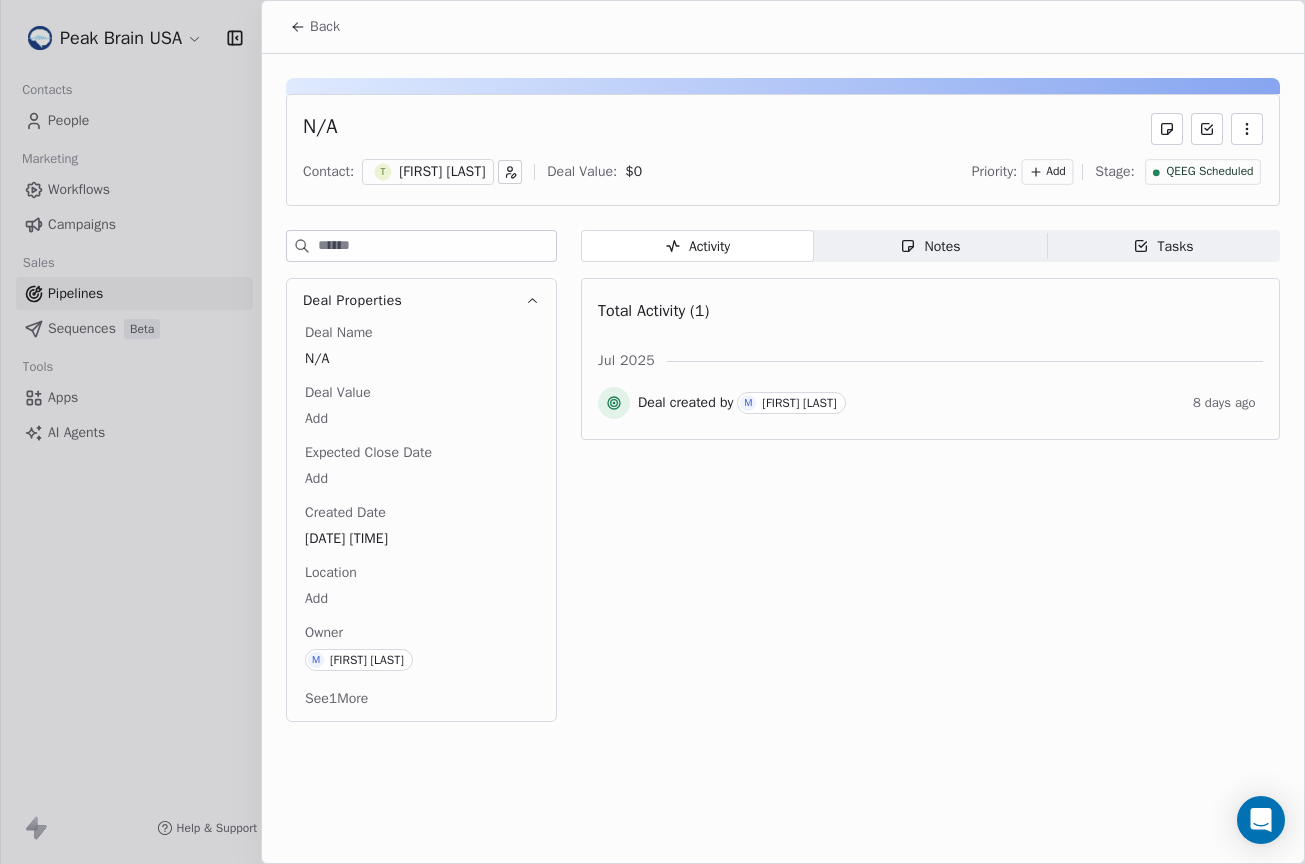 click on "Tasks Tasks" at bounding box center (1163, 246) 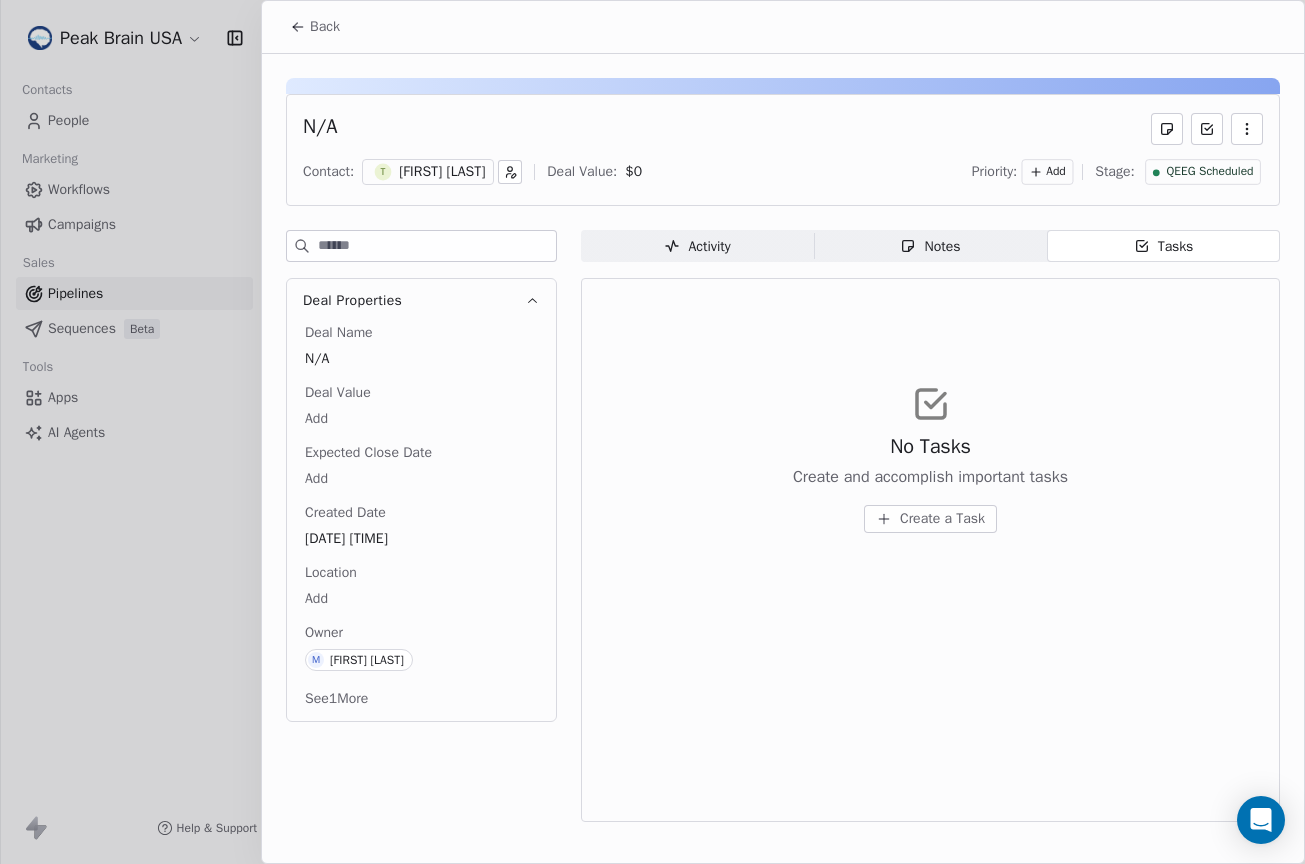 click on "Create a Task" at bounding box center (942, 519) 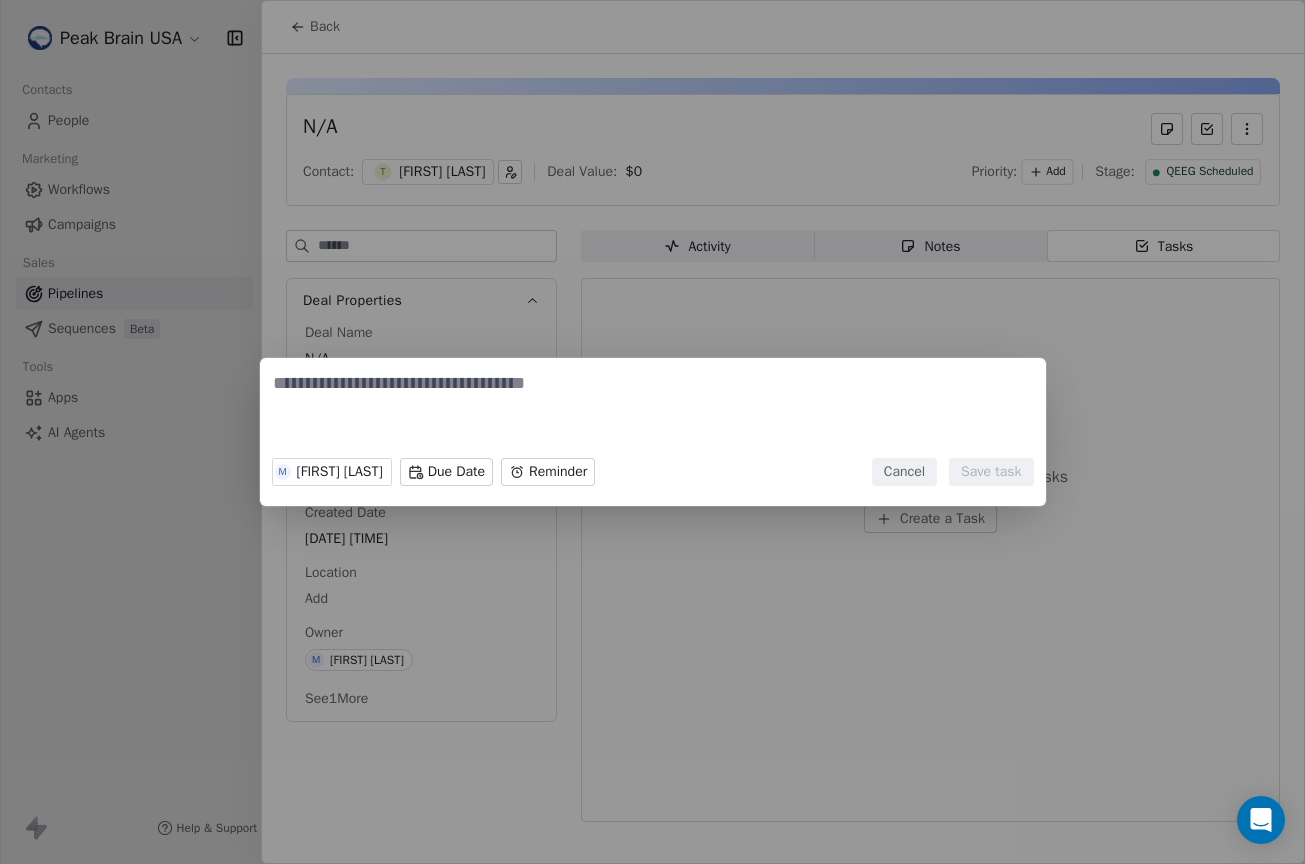 click on "Cancel" at bounding box center [904, 472] 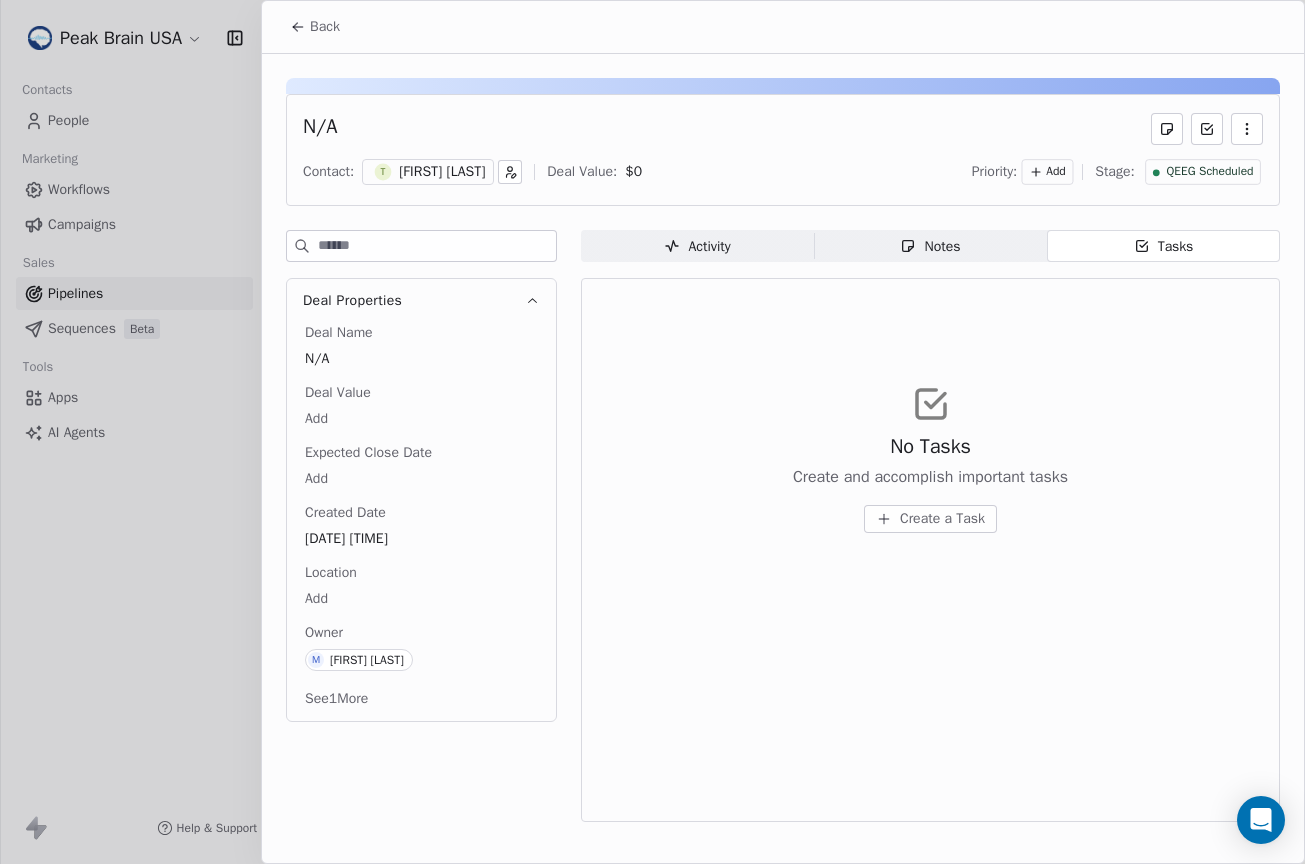 click at bounding box center (1247, 129) 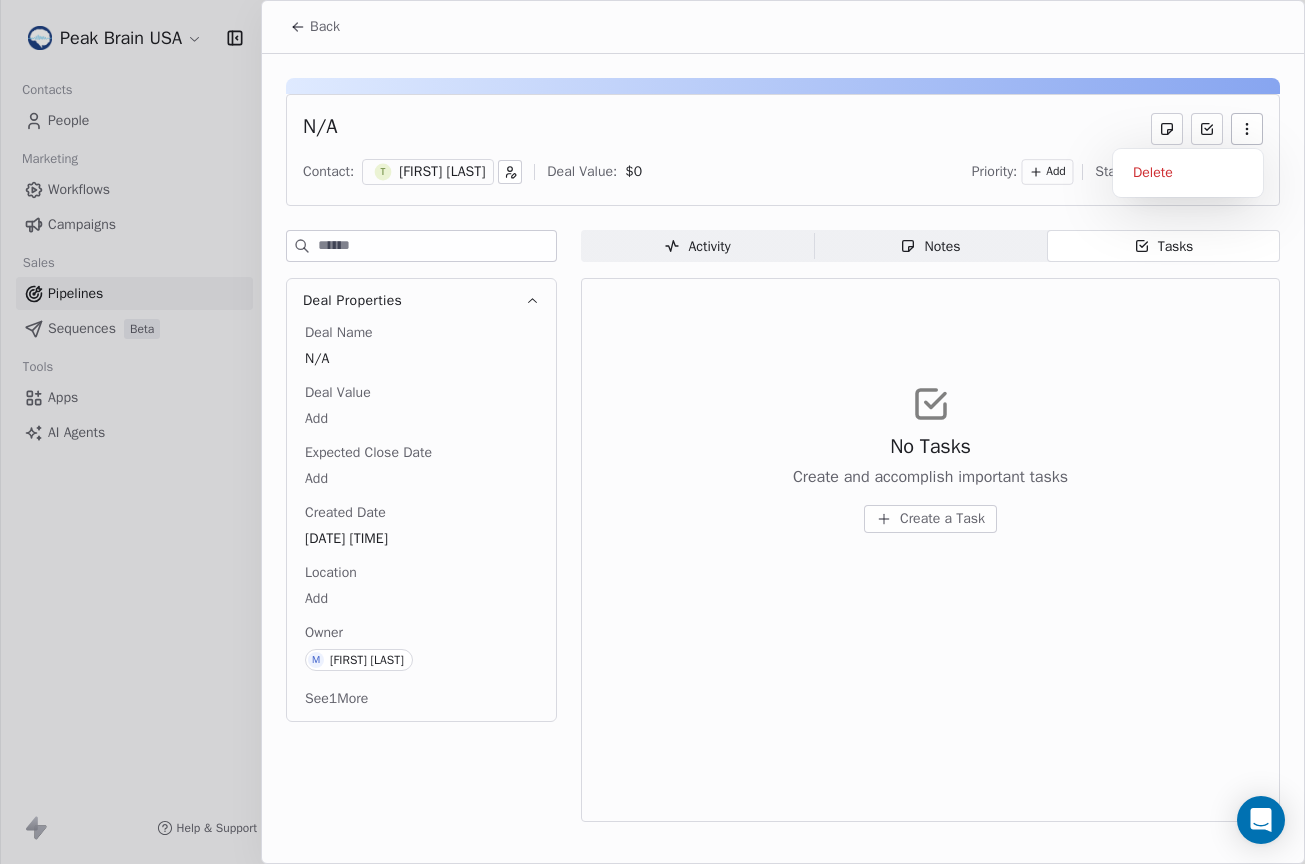 click on "N/A" at bounding box center (783, 129) 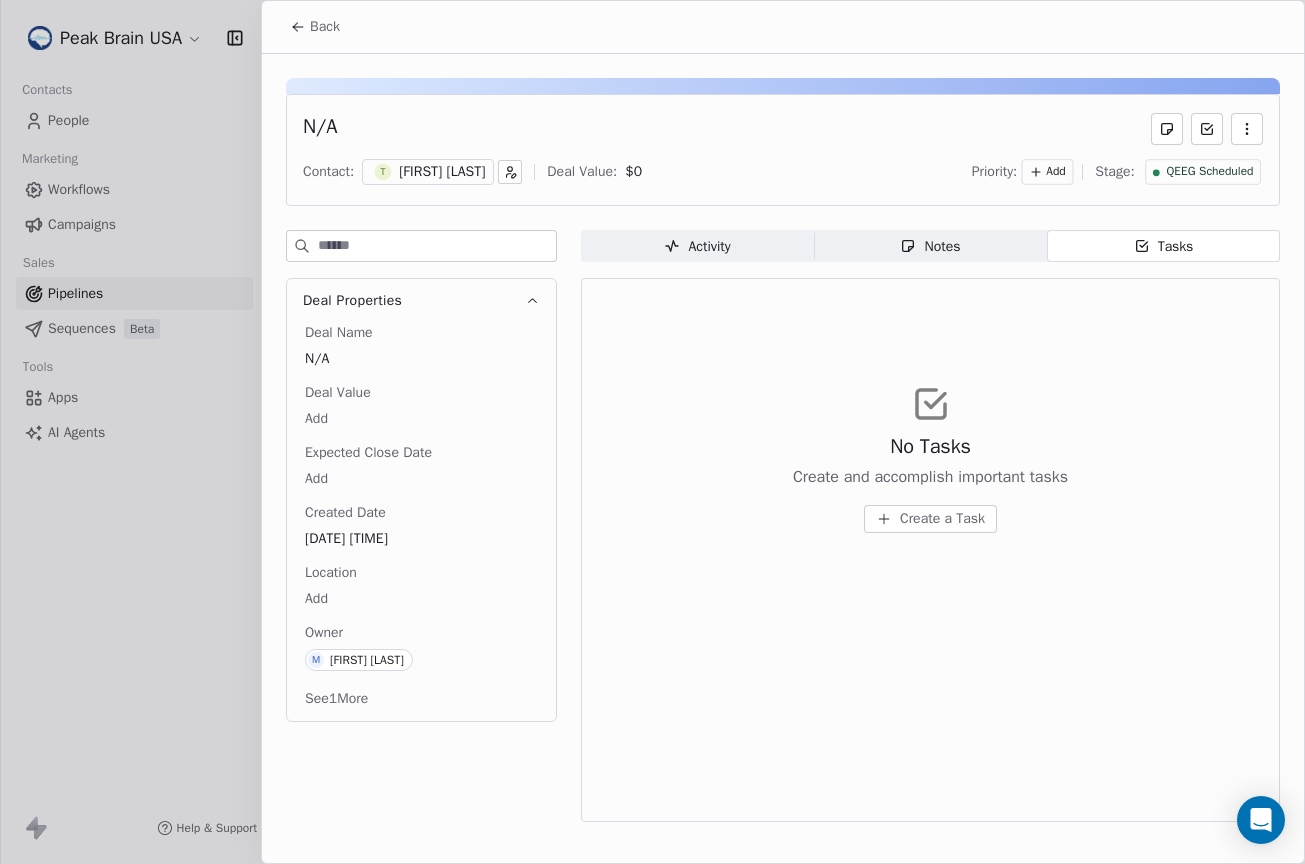 click on "Activity" at bounding box center (697, 246) 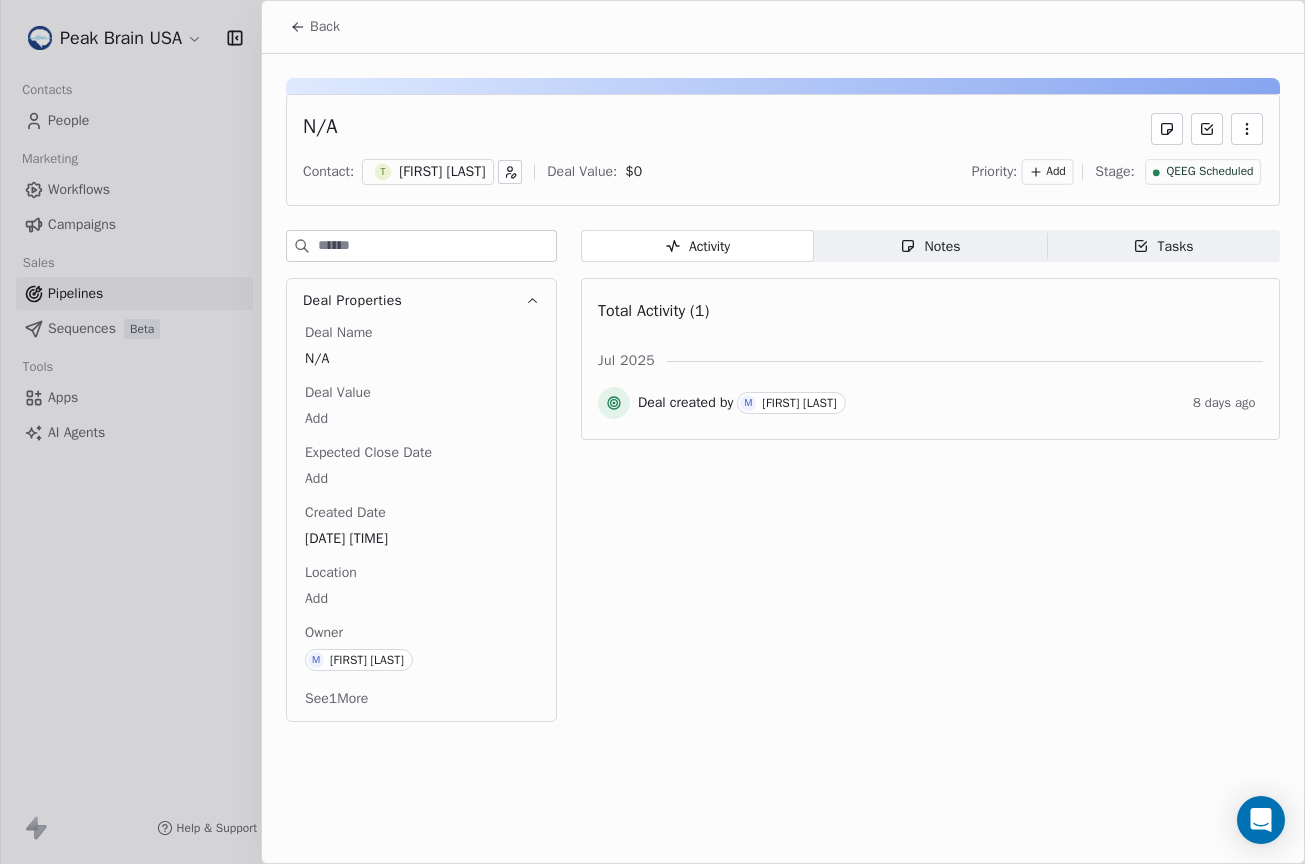 click at bounding box center [652, 432] 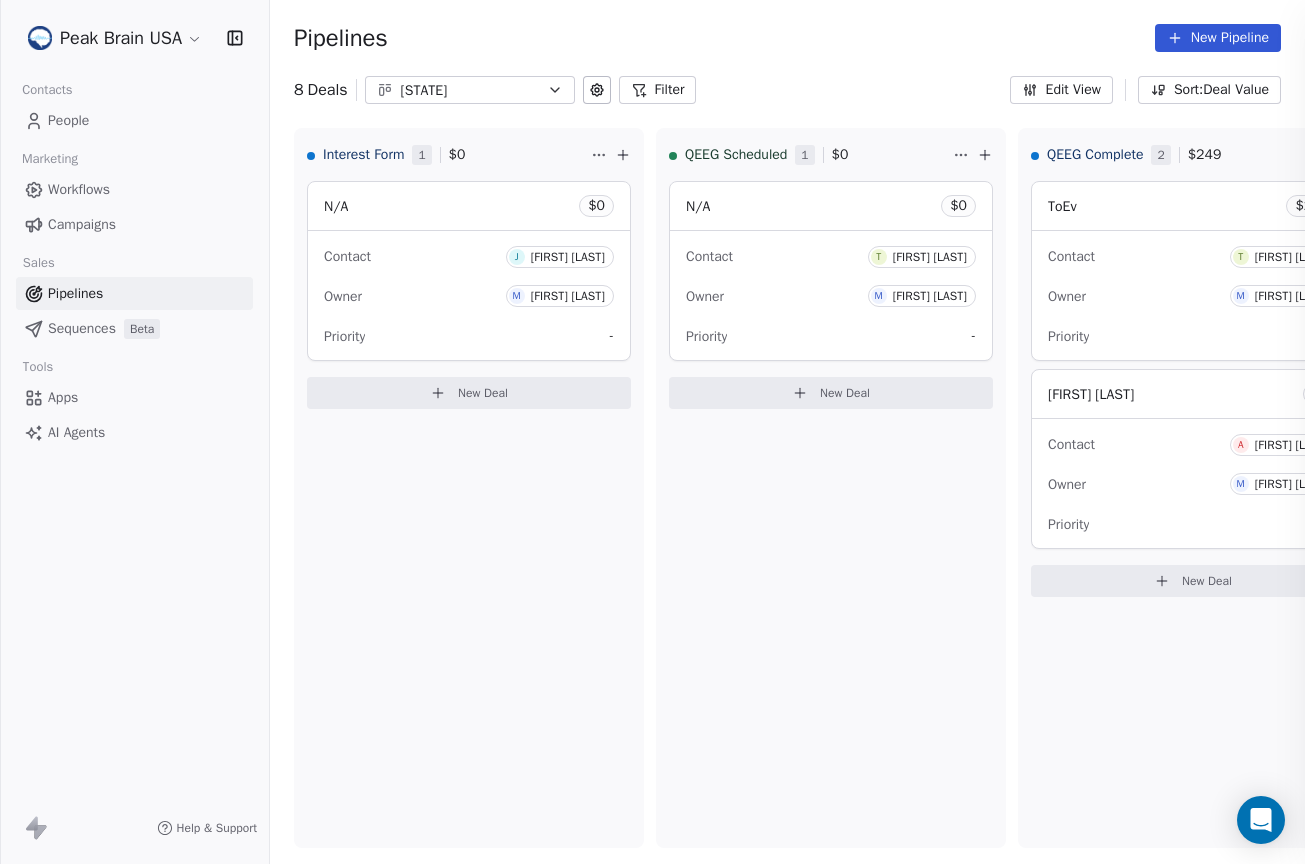 click at bounding box center [652, 432] 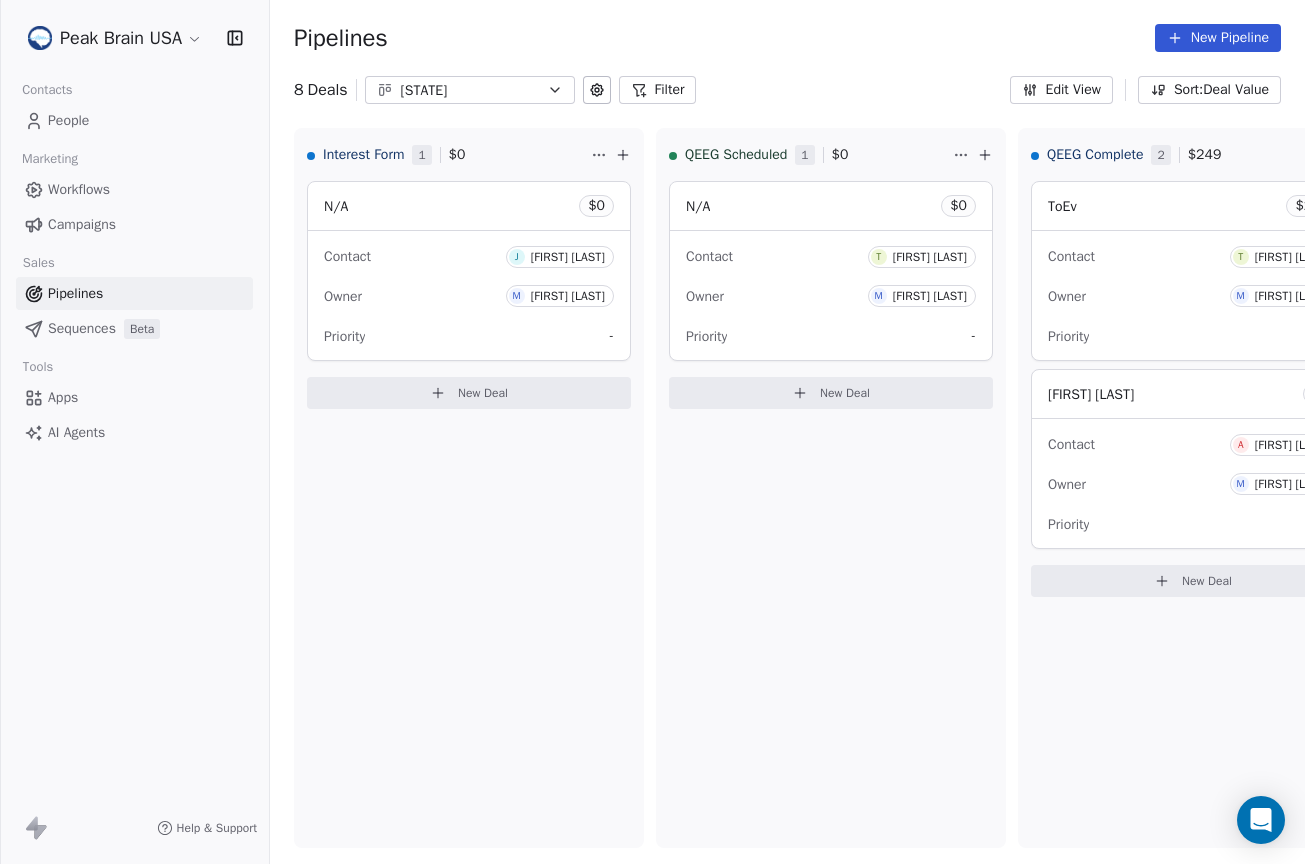 click on "People" at bounding box center [68, 120] 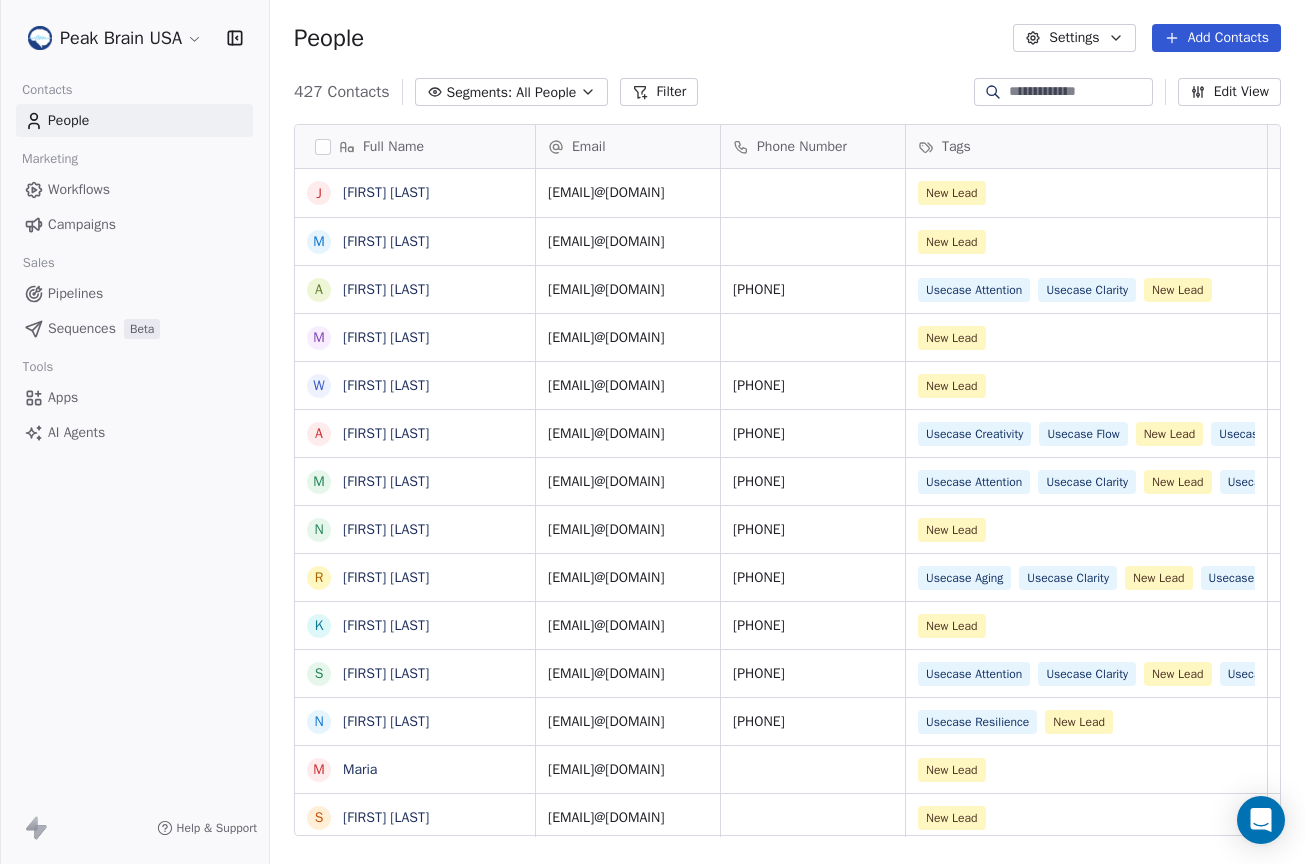 scroll, scrollTop: 15, scrollLeft: 16, axis: both 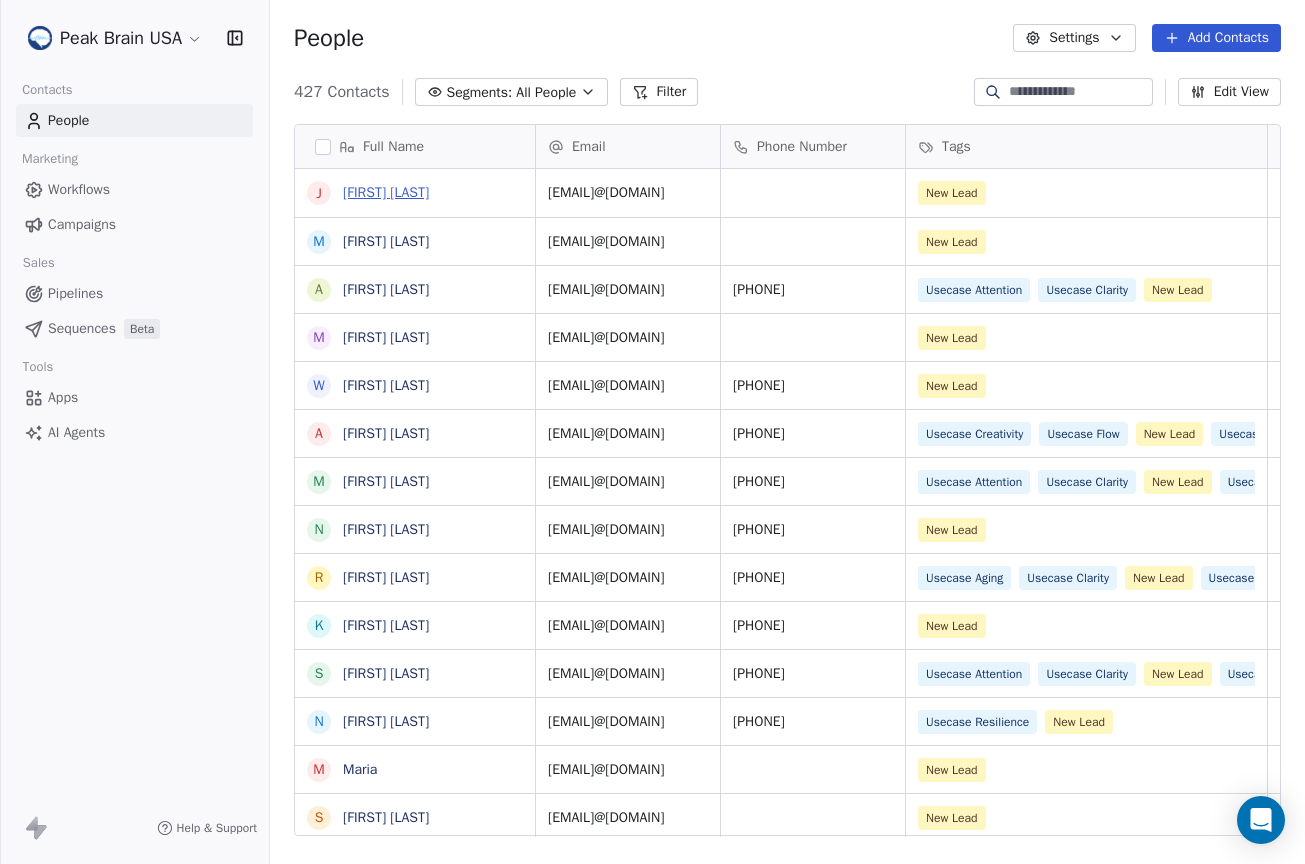 click on "[FIRST] [LAST]" at bounding box center (386, 192) 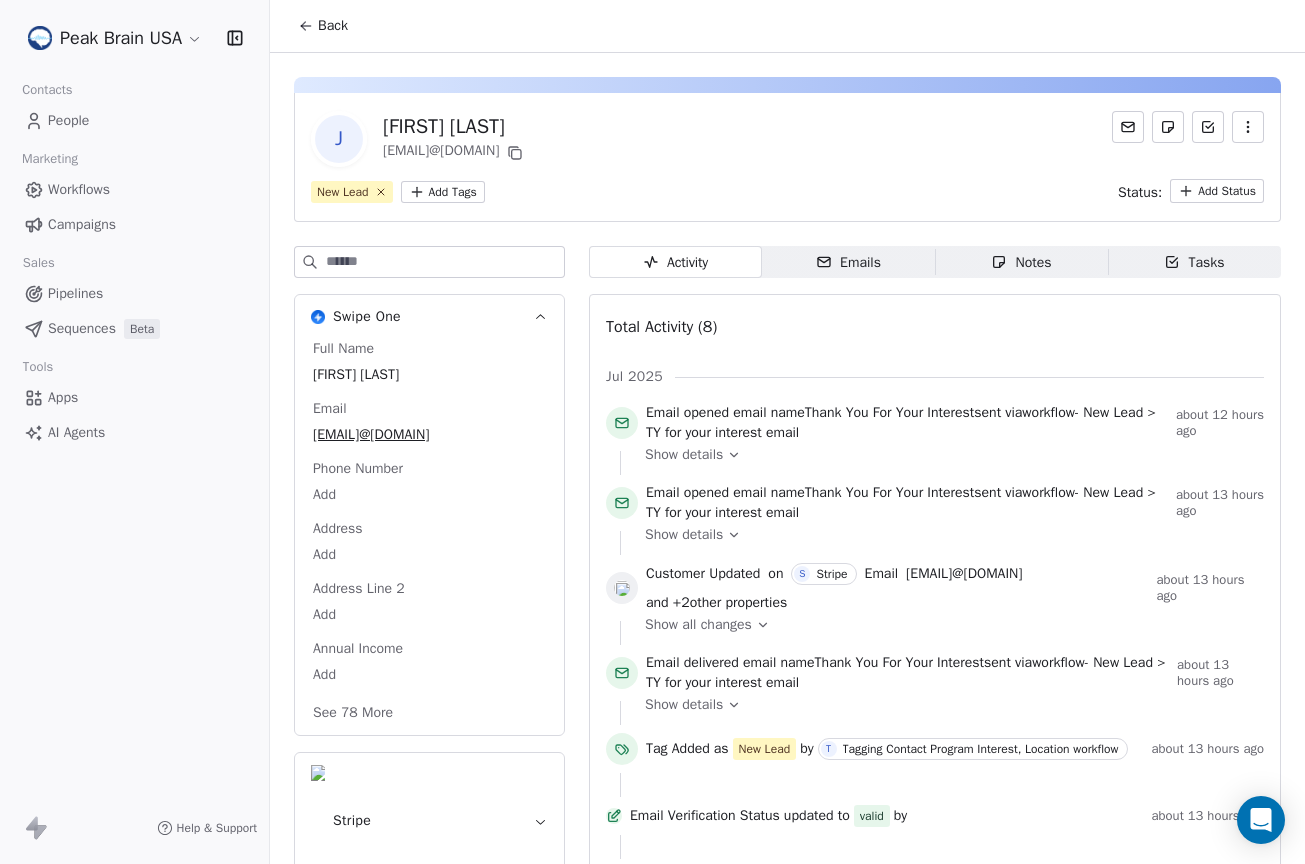 click at bounding box center [1128, 127] 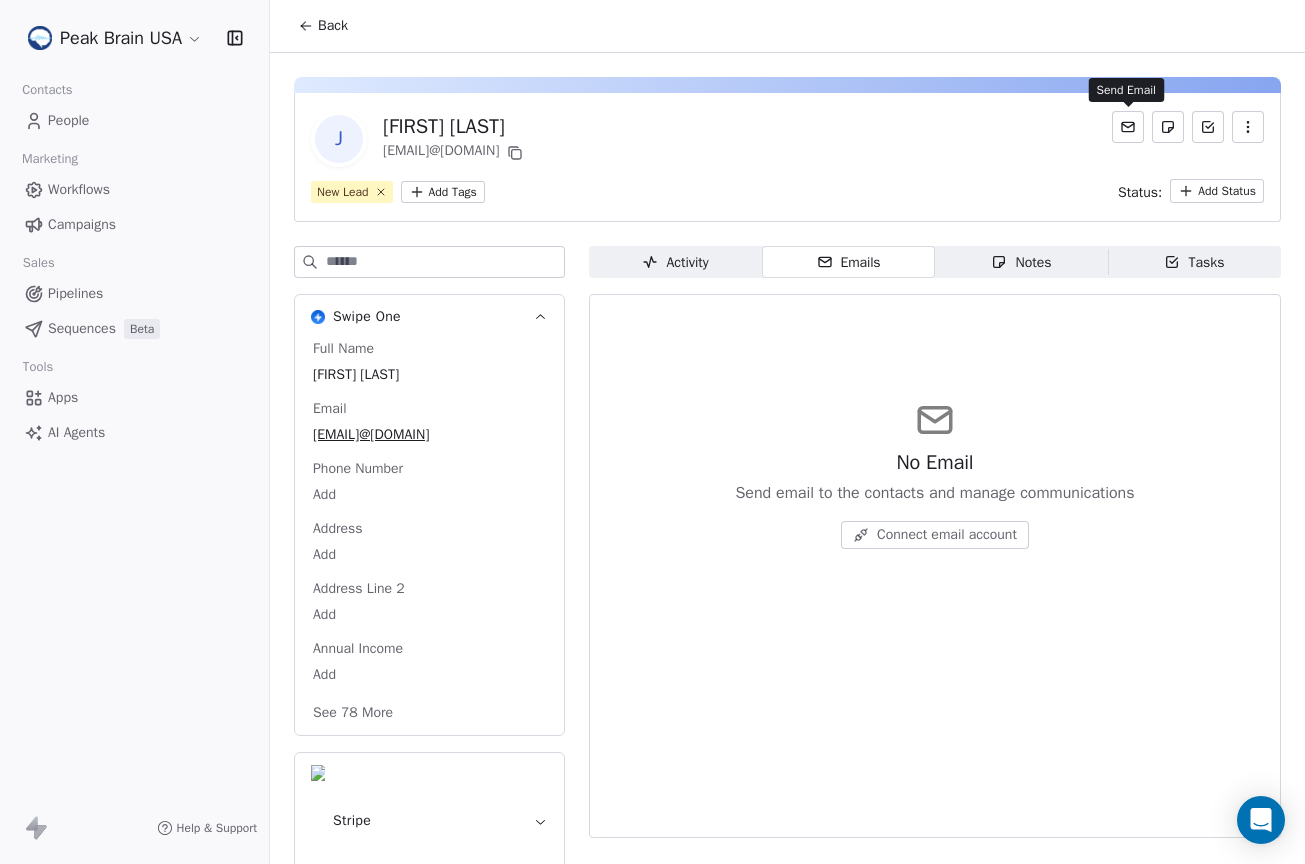 click 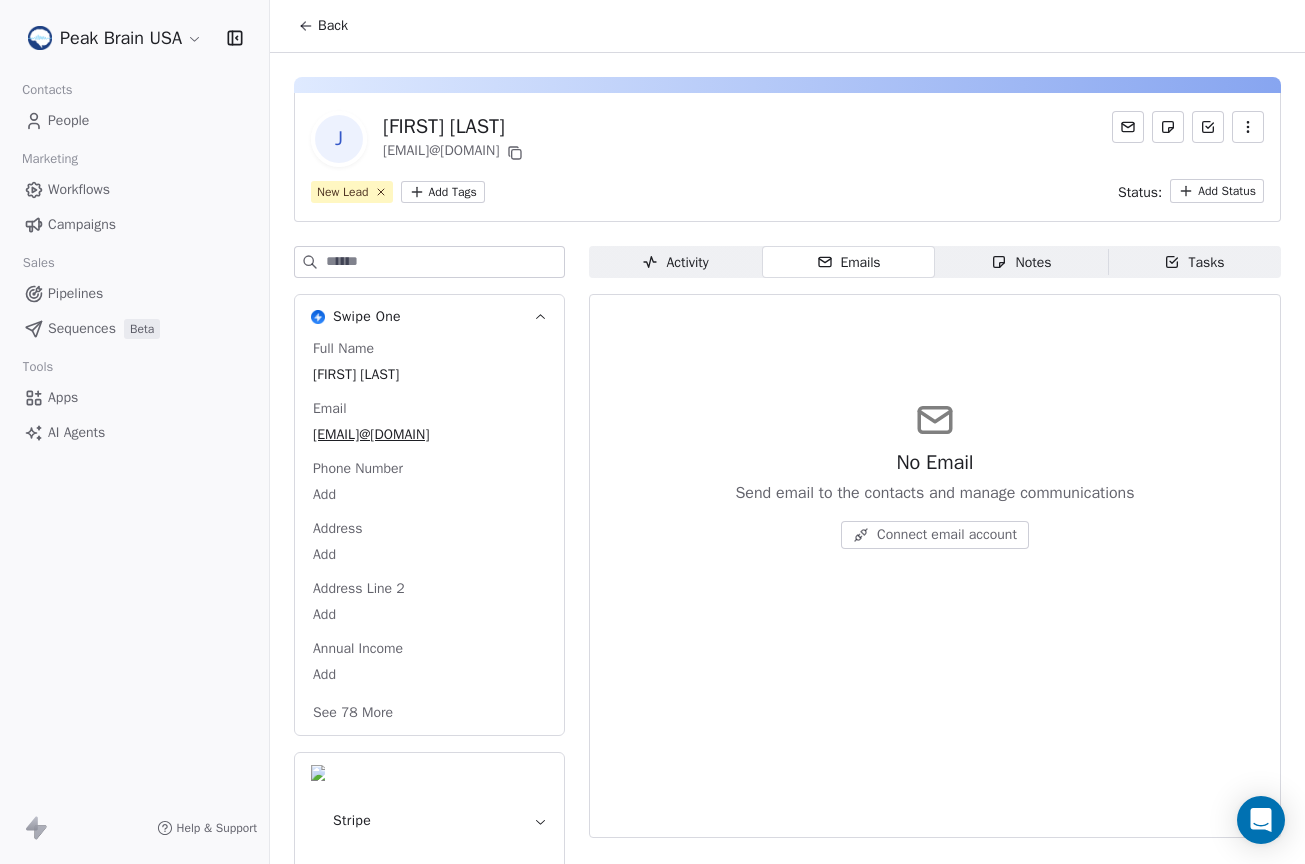 click 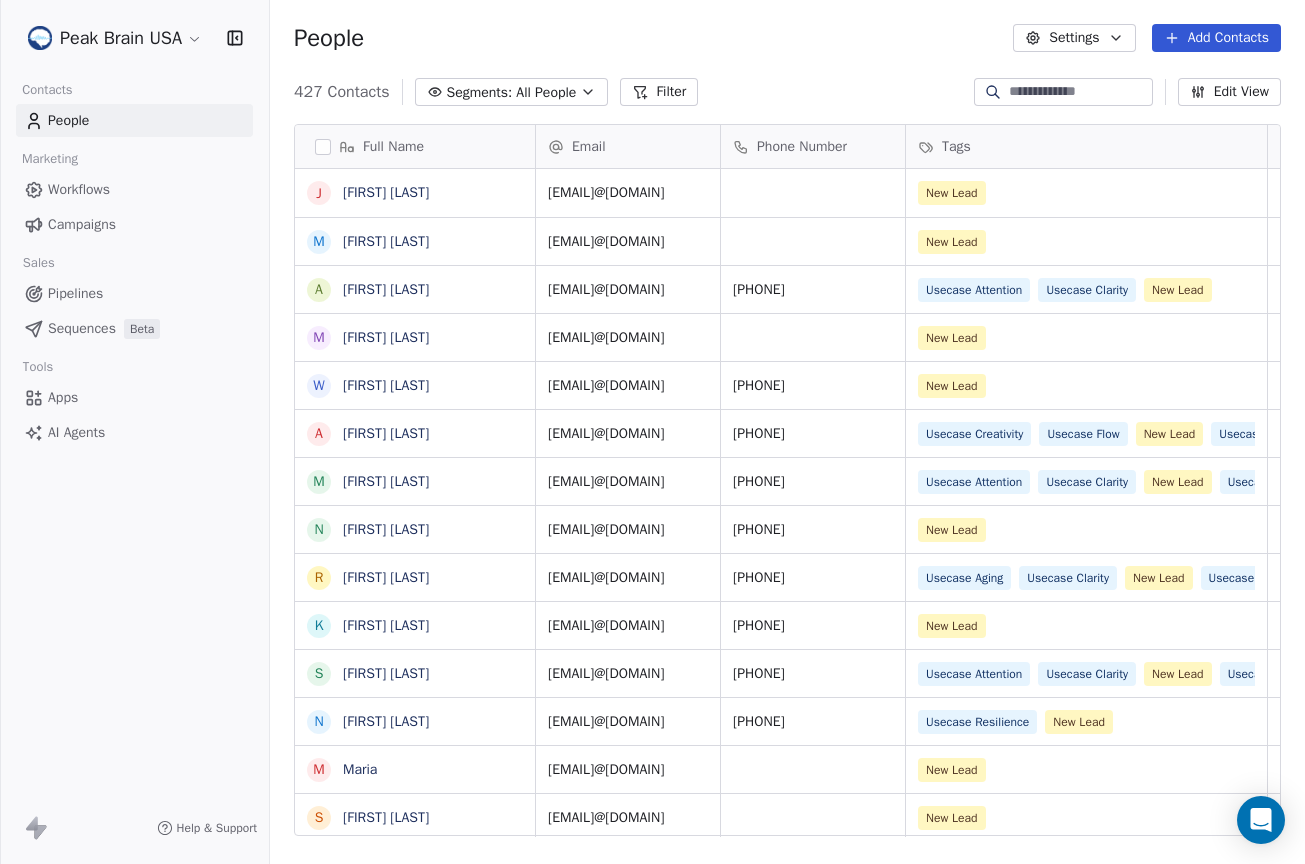 scroll, scrollTop: 15, scrollLeft: 16, axis: both 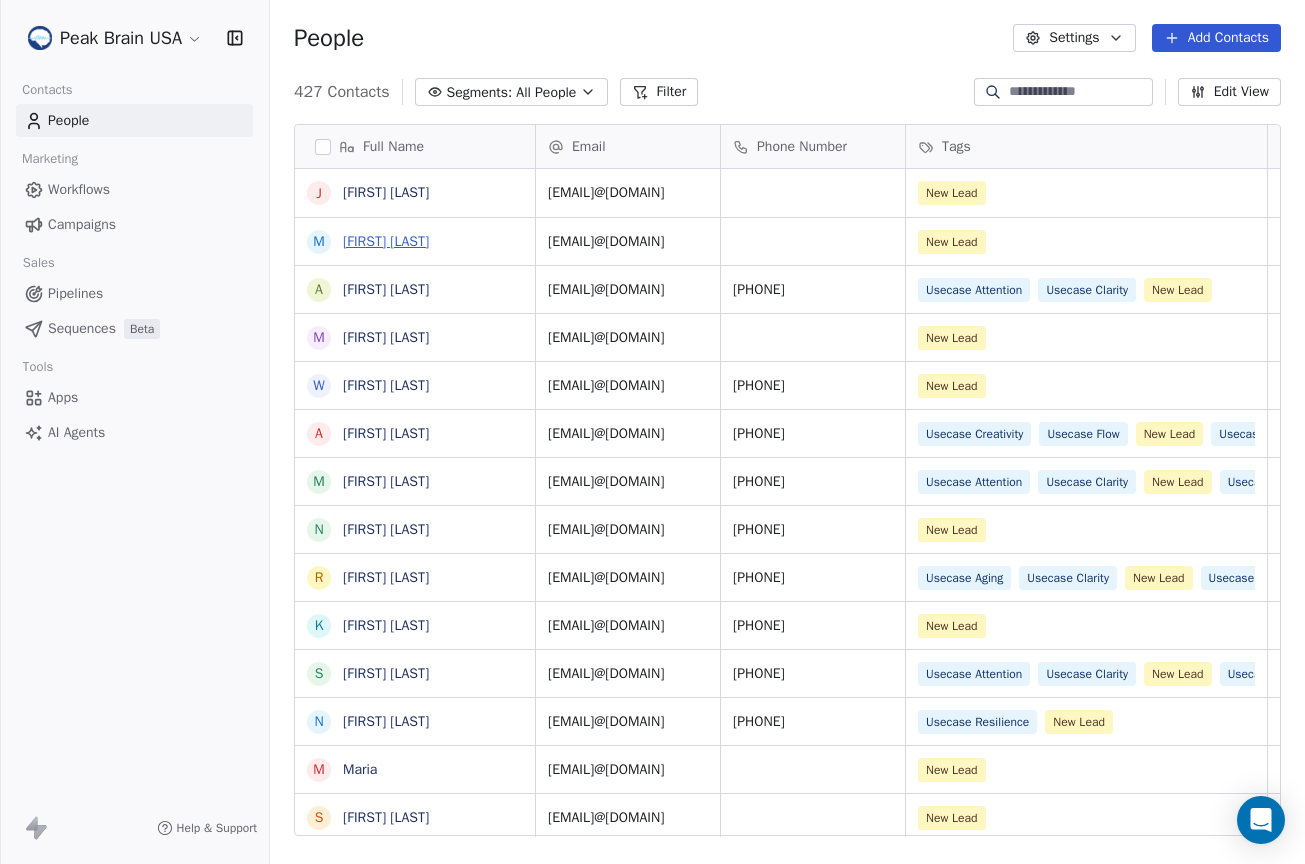 click on "[FIRST] [LAST]" at bounding box center [386, 241] 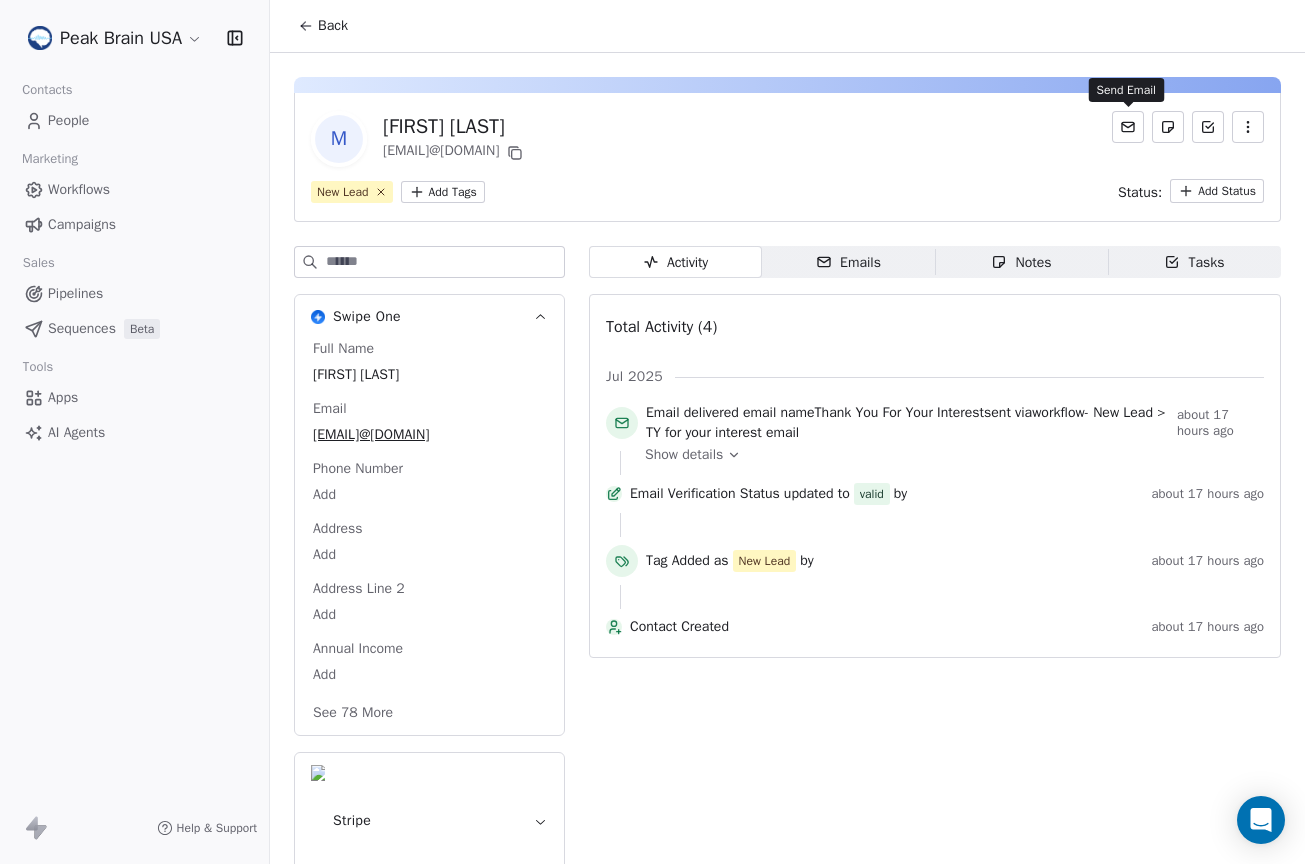 click at bounding box center [1128, 127] 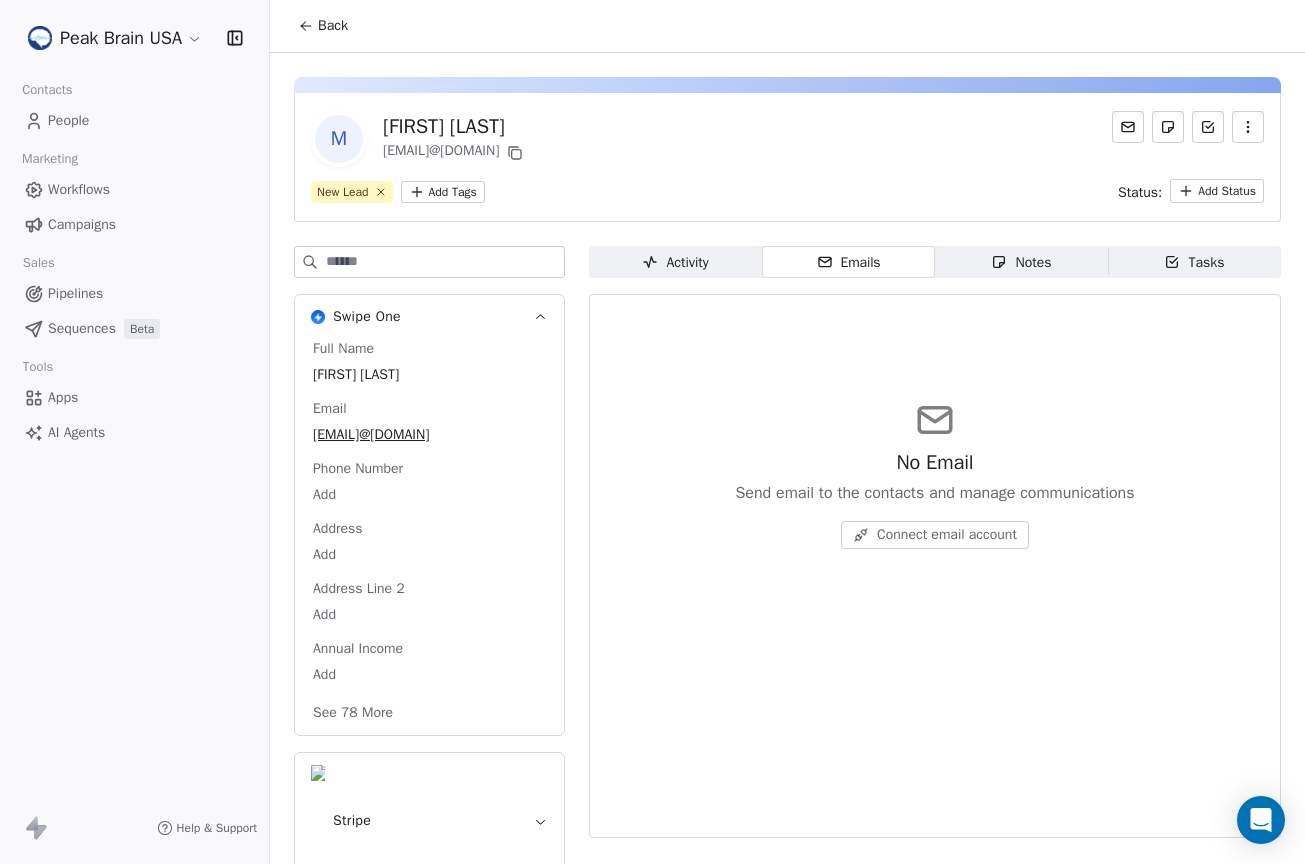 click on "Connect email account" at bounding box center (947, 535) 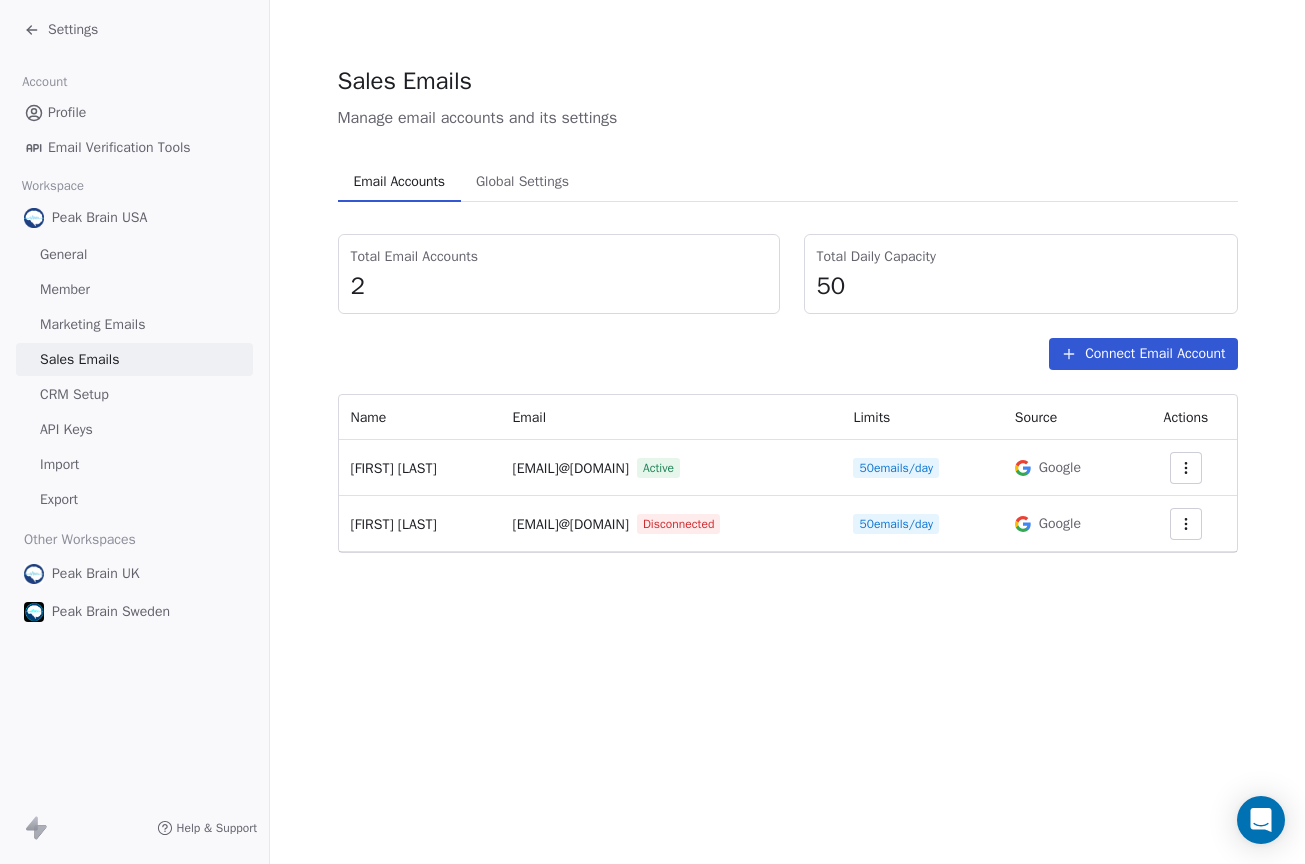 click on "Settings" at bounding box center [73, 30] 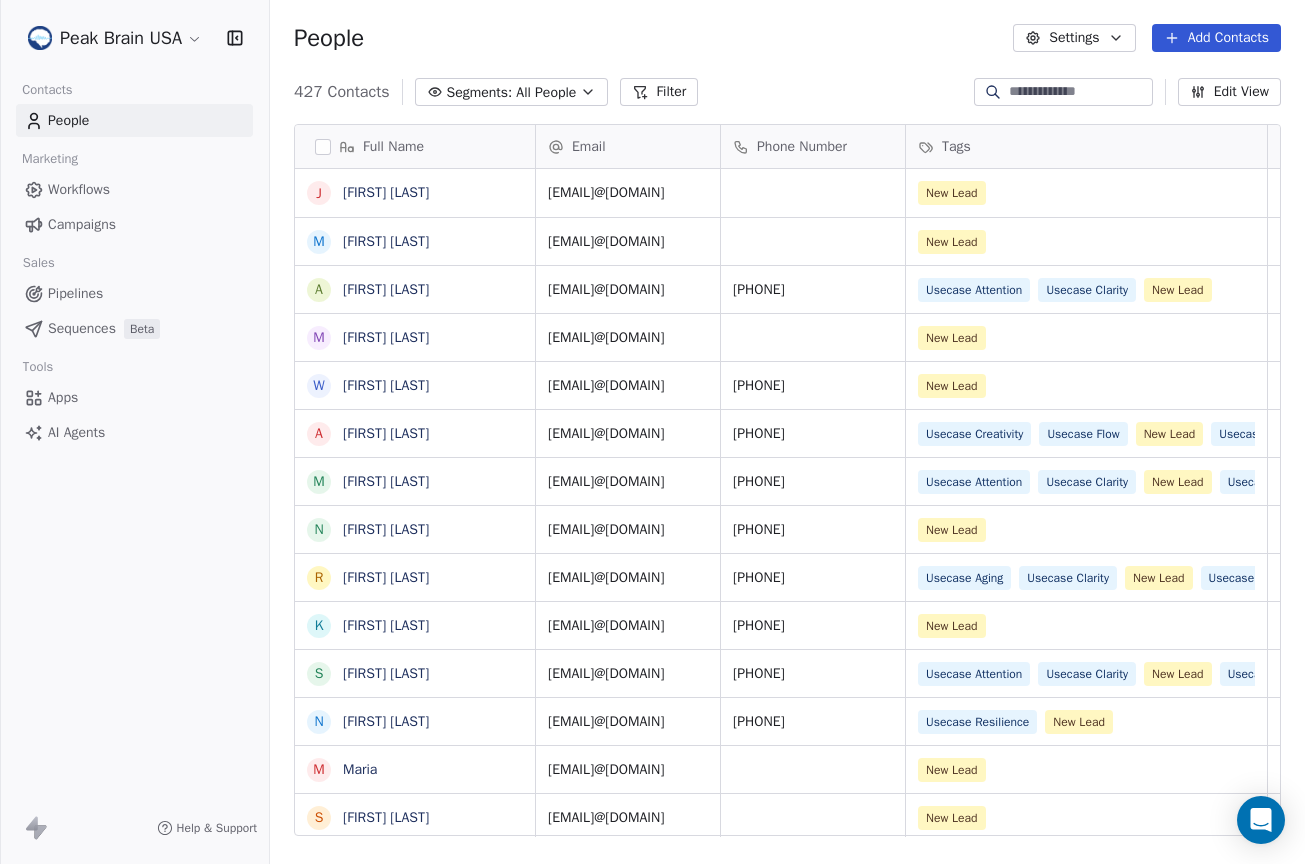 scroll, scrollTop: 15, scrollLeft: 16, axis: both 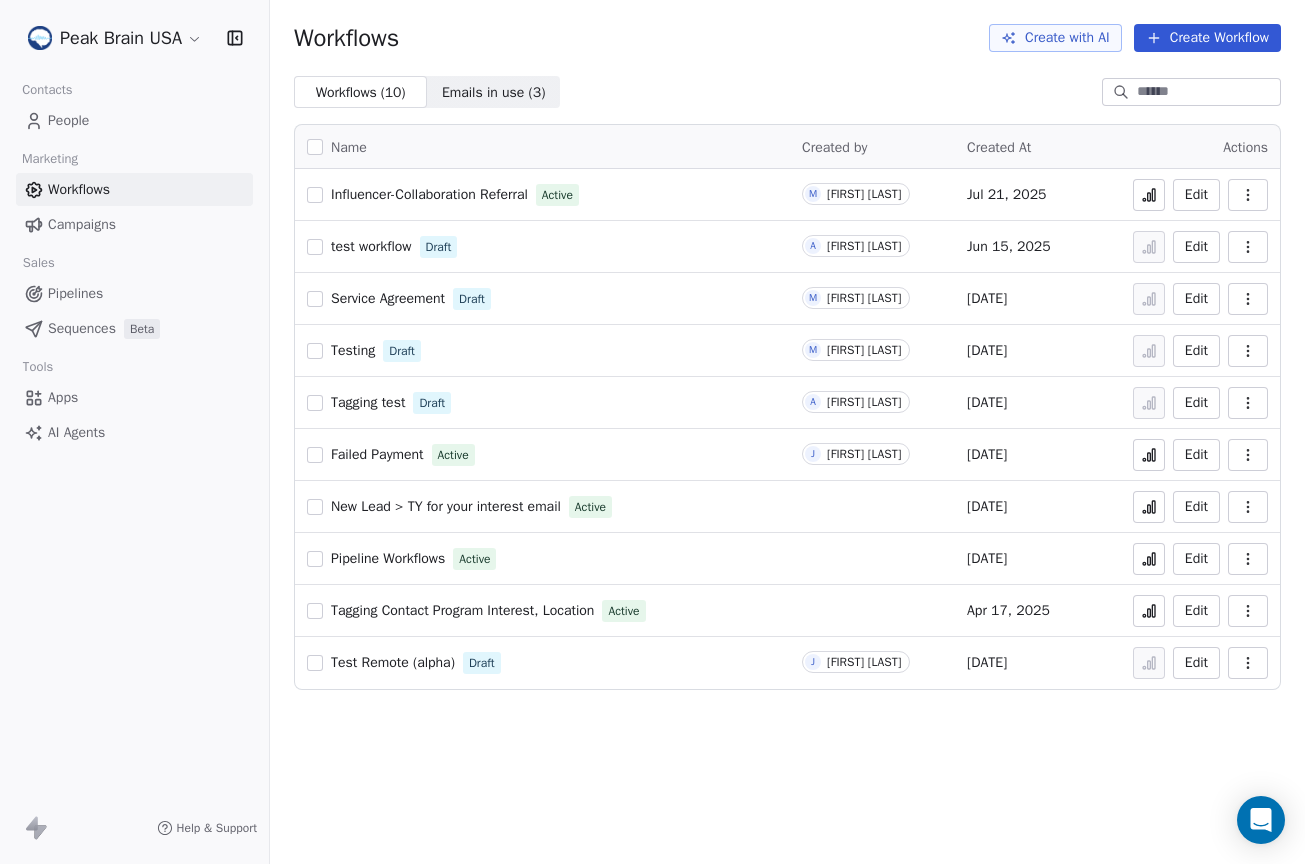click on "Pipelines" at bounding box center (75, 293) 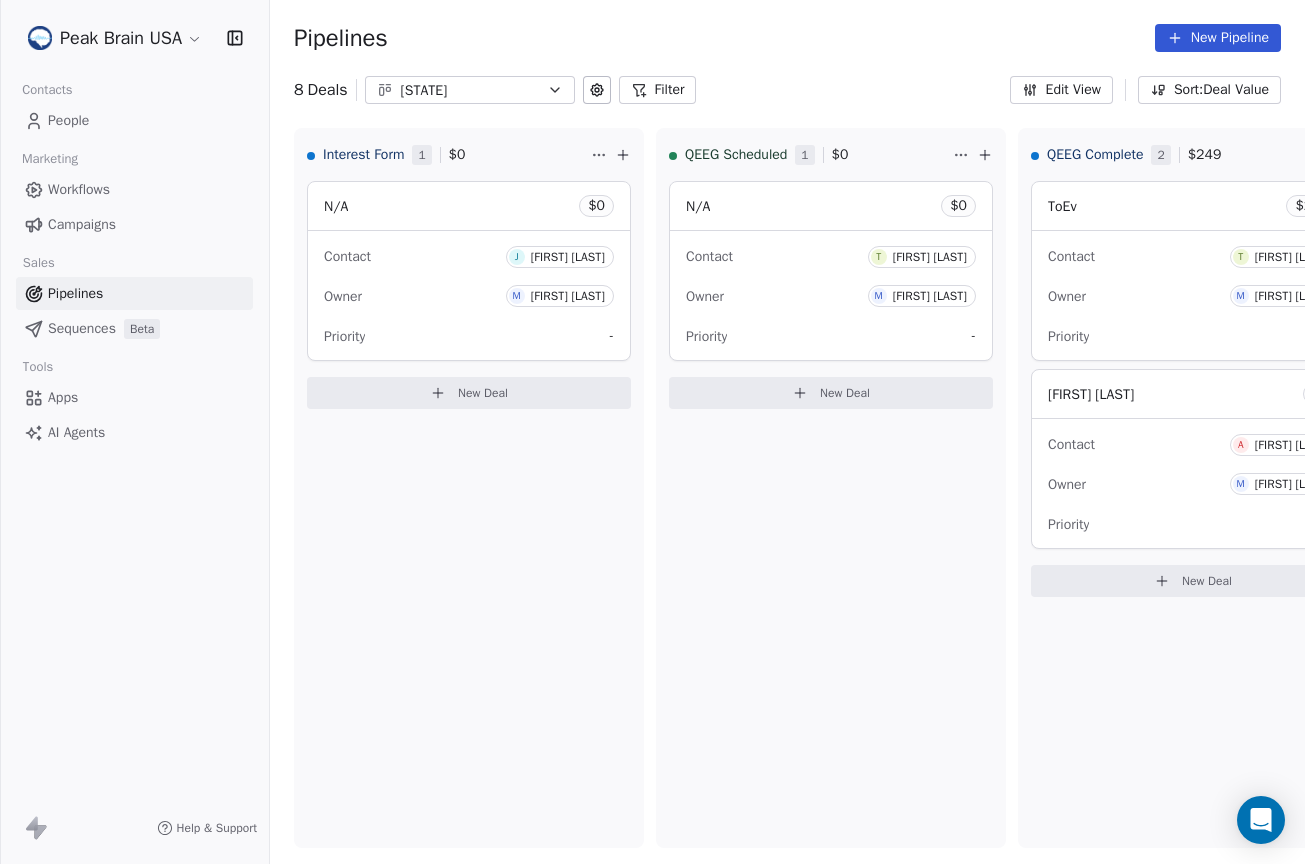 click on "Sequences" at bounding box center [82, 328] 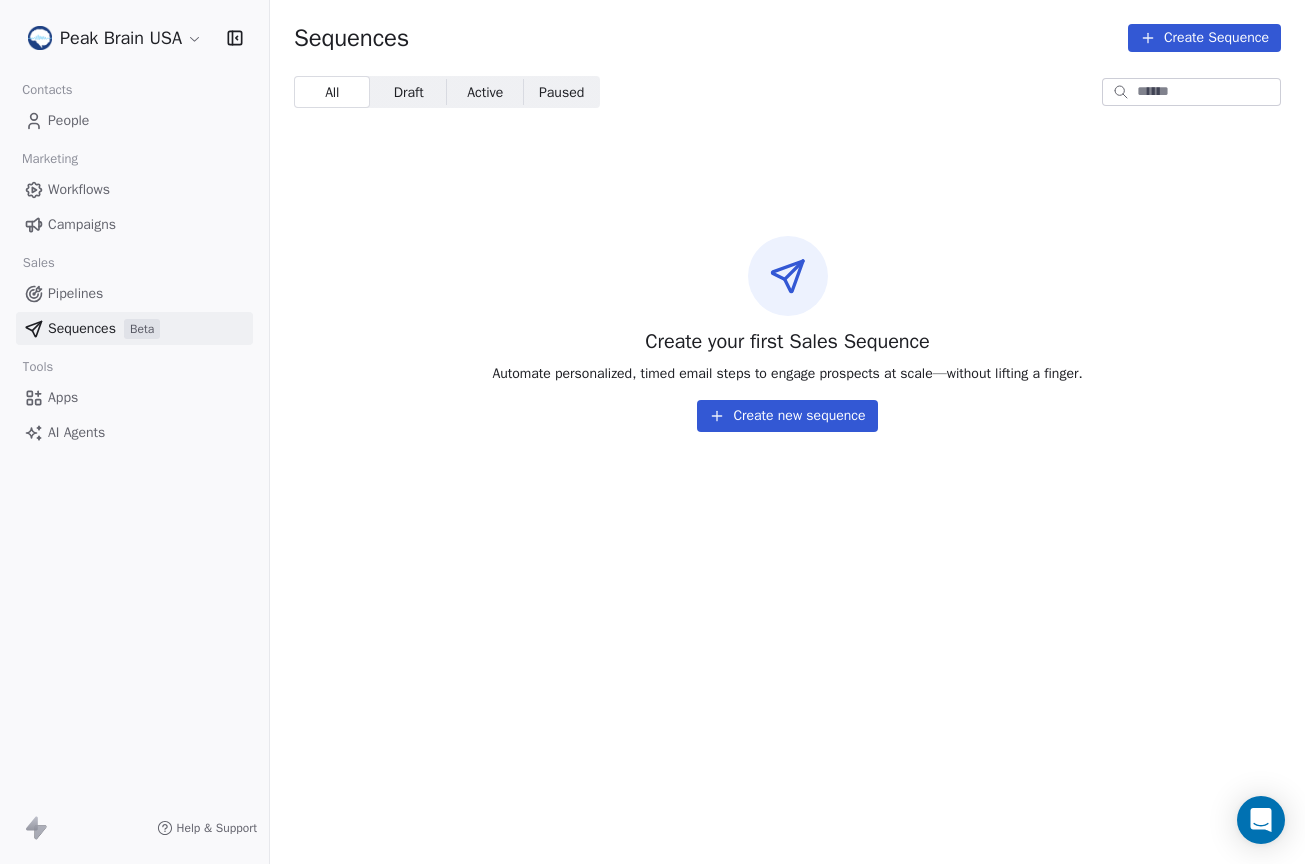 click 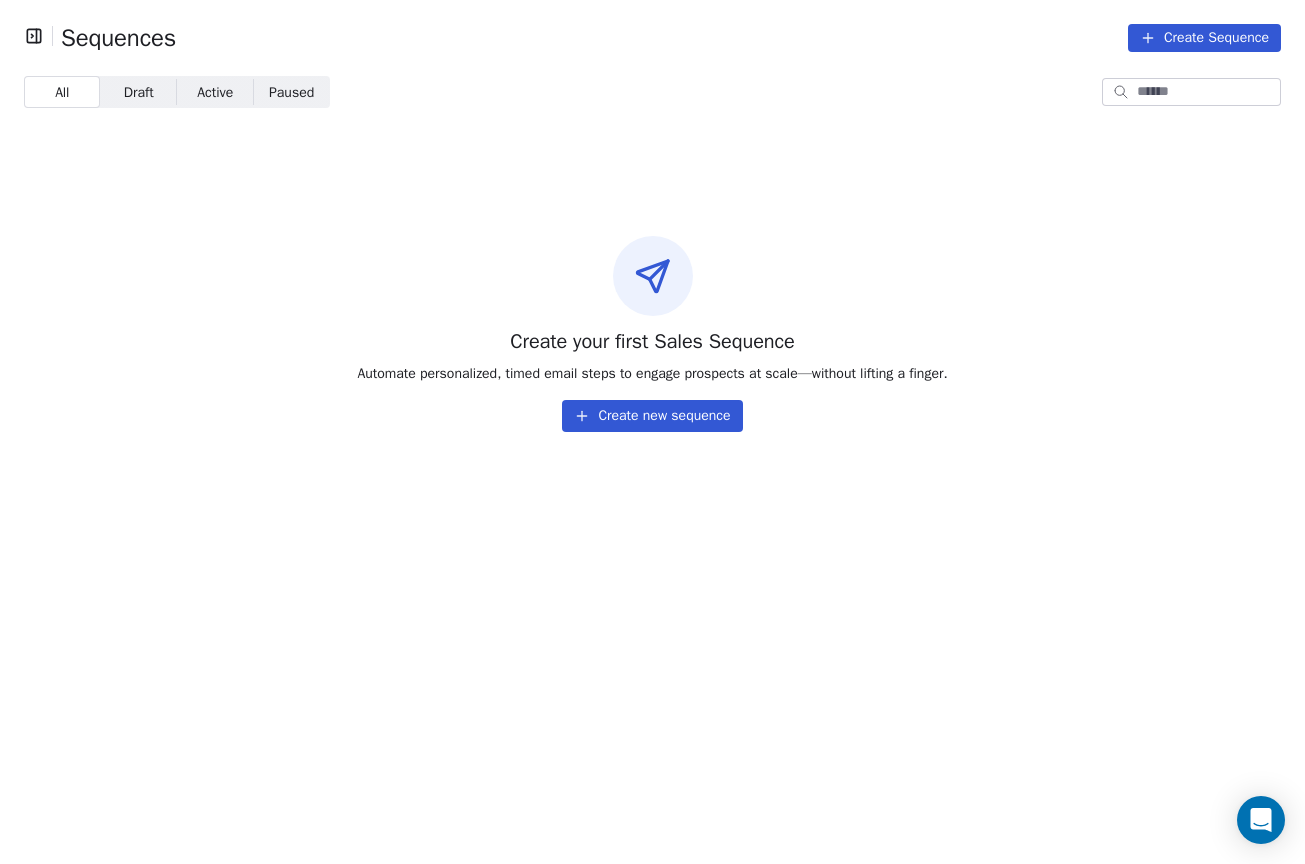 click 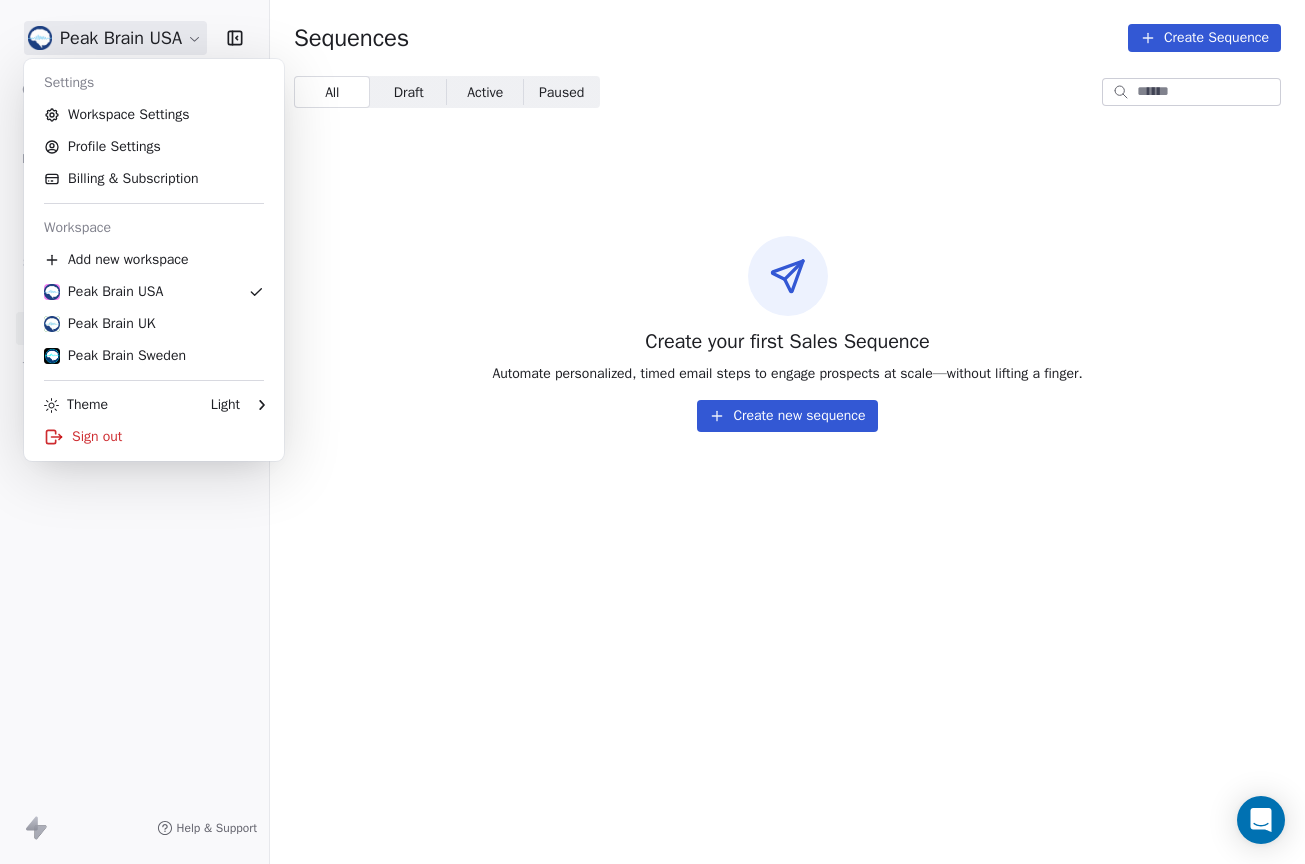 click on "Peak Brain USA Contacts People Marketing Workflows Campaigns Sales Pipelines Sequences Beta Tools Apps AI Agents Help & Support Sequences  Create Sequence All All Draft Draft Active Active Paused Paused Create your first Sales Sequence Automate personalized, timed email steps to engage prospects at scale—without lifting a finger. Create new sequence
Settings Workspace Settings Profile Settings Billing & Subscription   Workspace Add new workspace Peak Brain USA Peak Brain UK Peak Brain Sweden Theme Light Sign out" at bounding box center [652, 432] 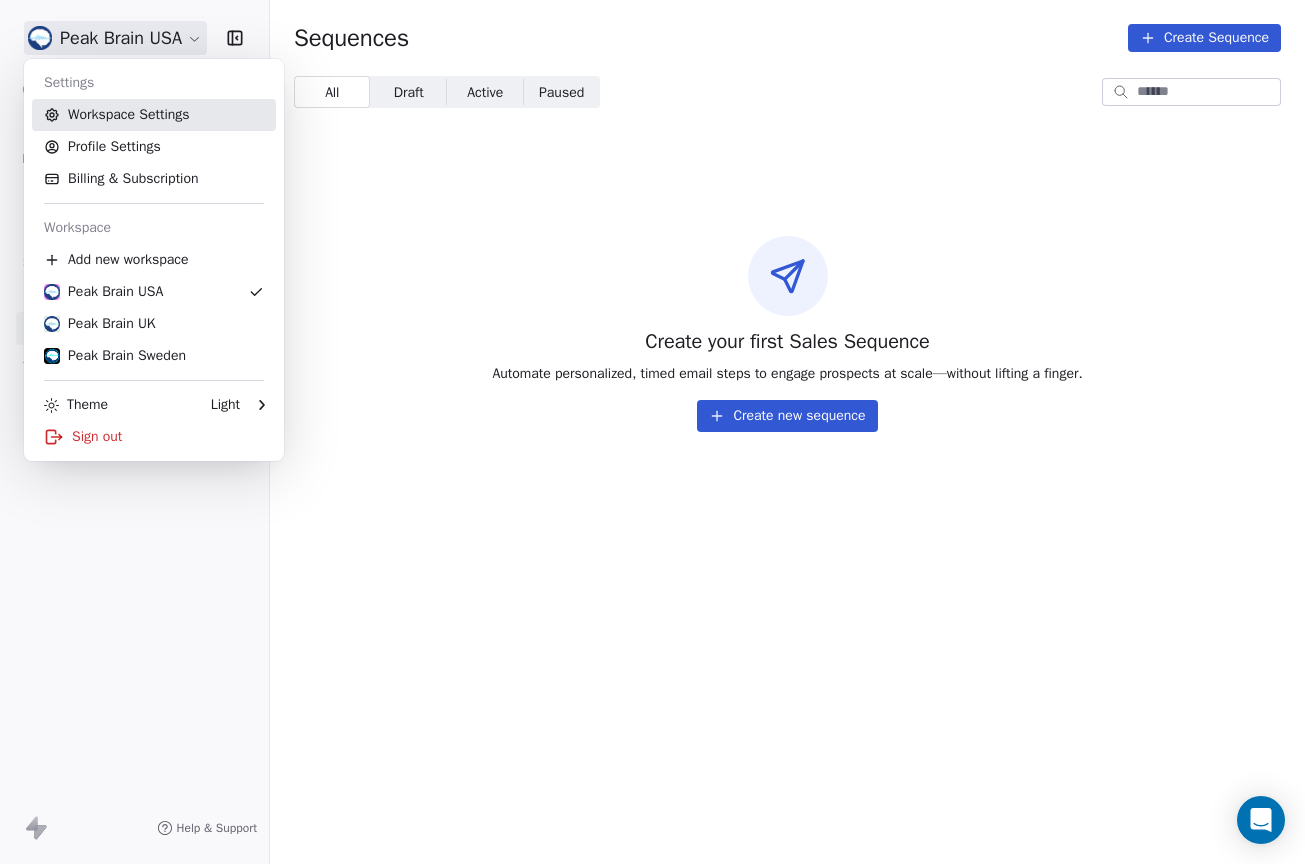 click on "Workspace Settings" at bounding box center [154, 115] 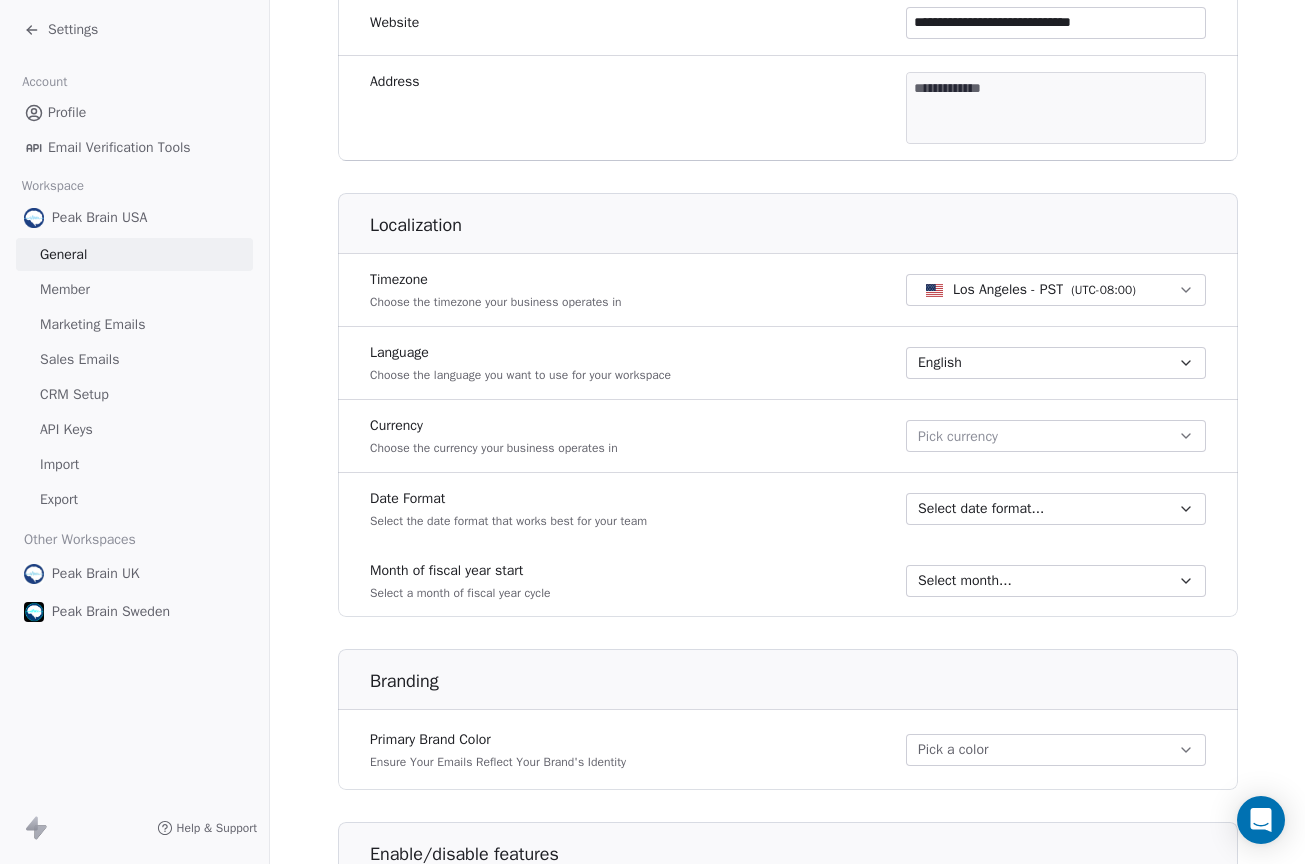 scroll, scrollTop: 851, scrollLeft: 0, axis: vertical 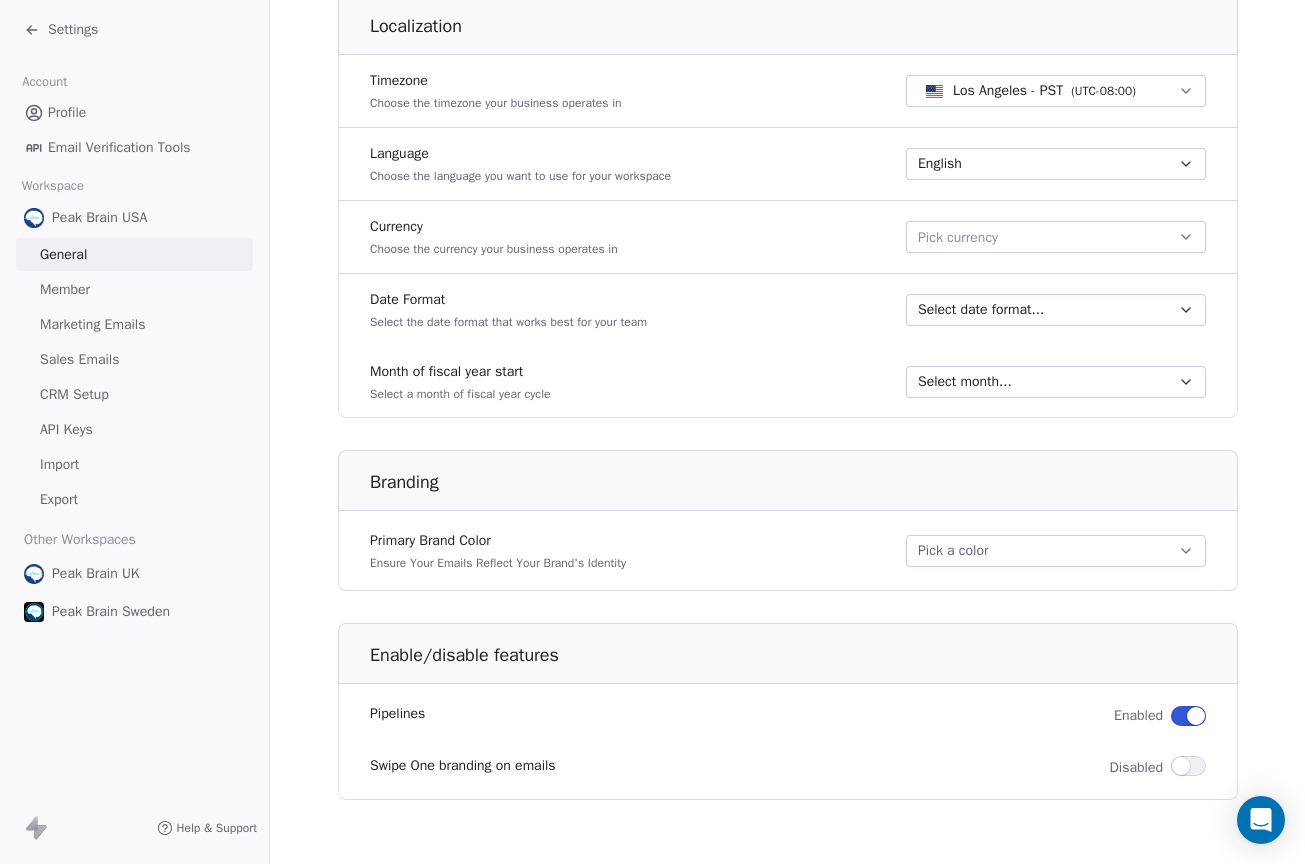 click on "Sales Emails" at bounding box center [134, 359] 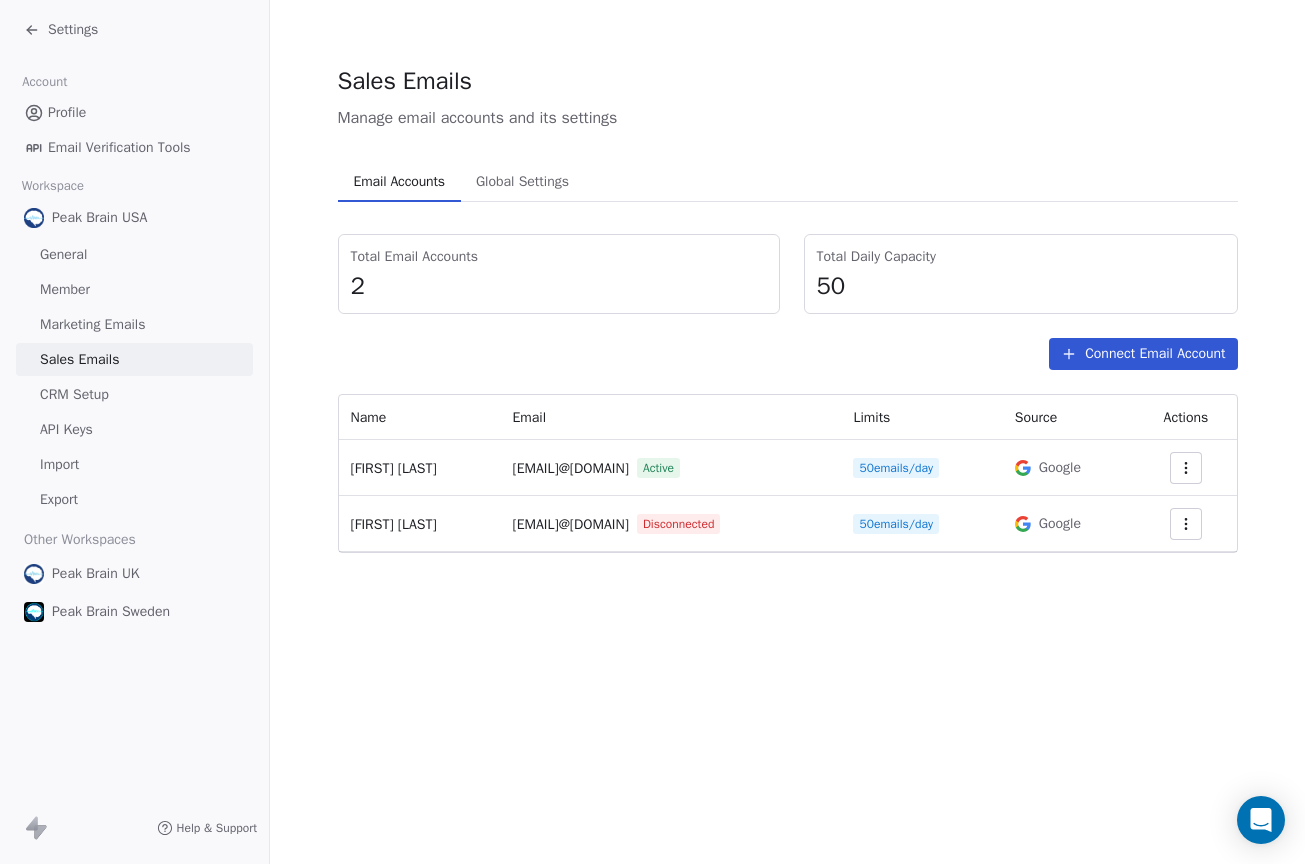 click on "Marketing Emails" at bounding box center (134, 324) 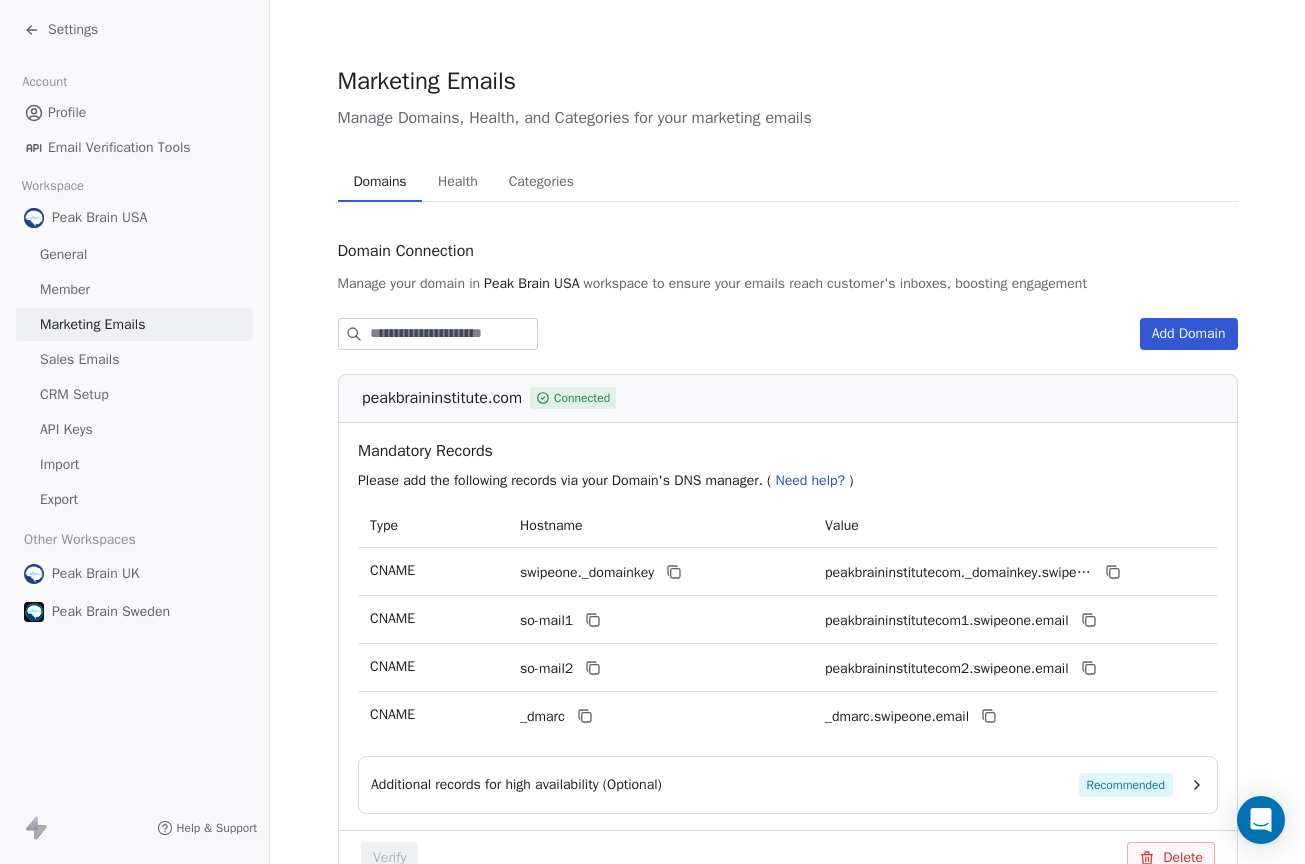 scroll, scrollTop: 117, scrollLeft: 0, axis: vertical 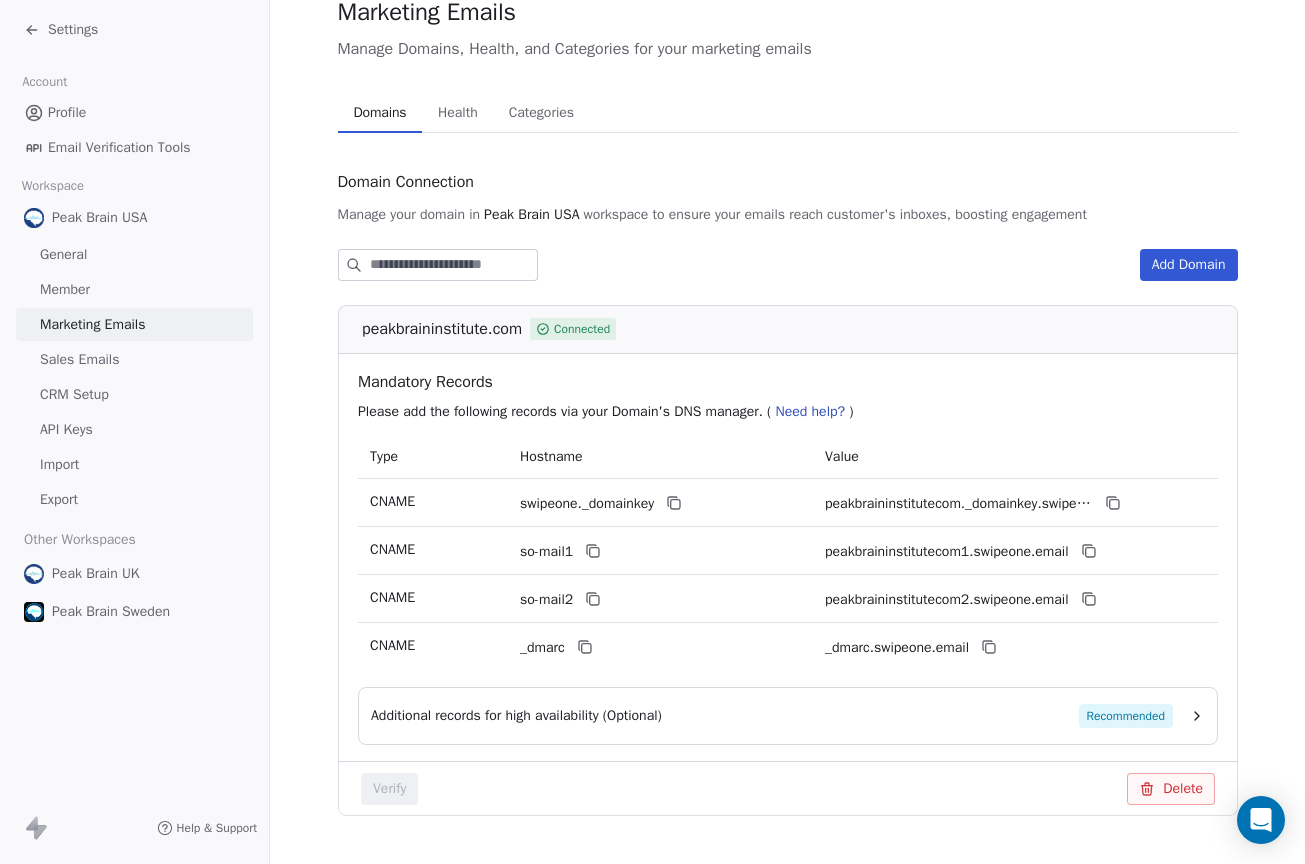 click on "CRM Setup" at bounding box center (134, 394) 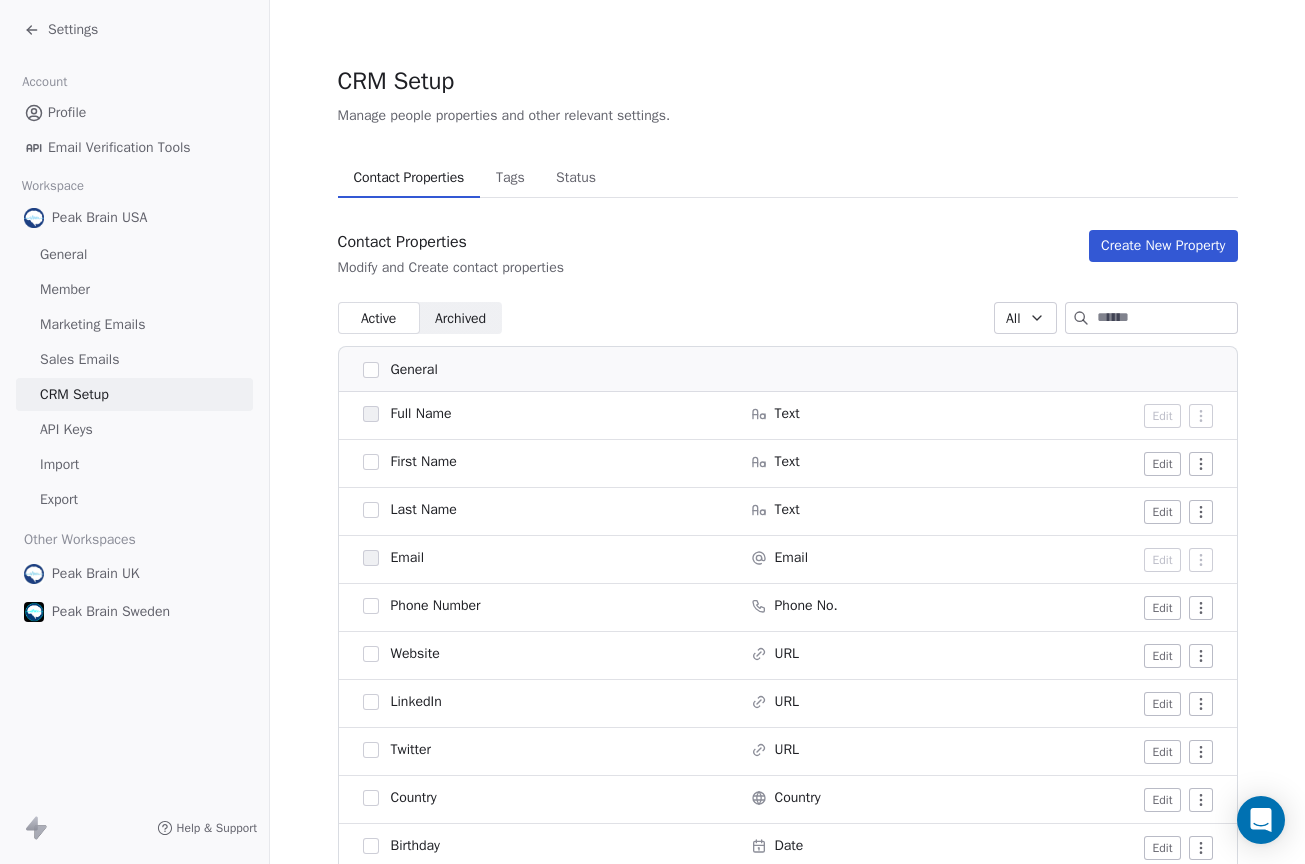 click on "Sales Emails" at bounding box center [134, 359] 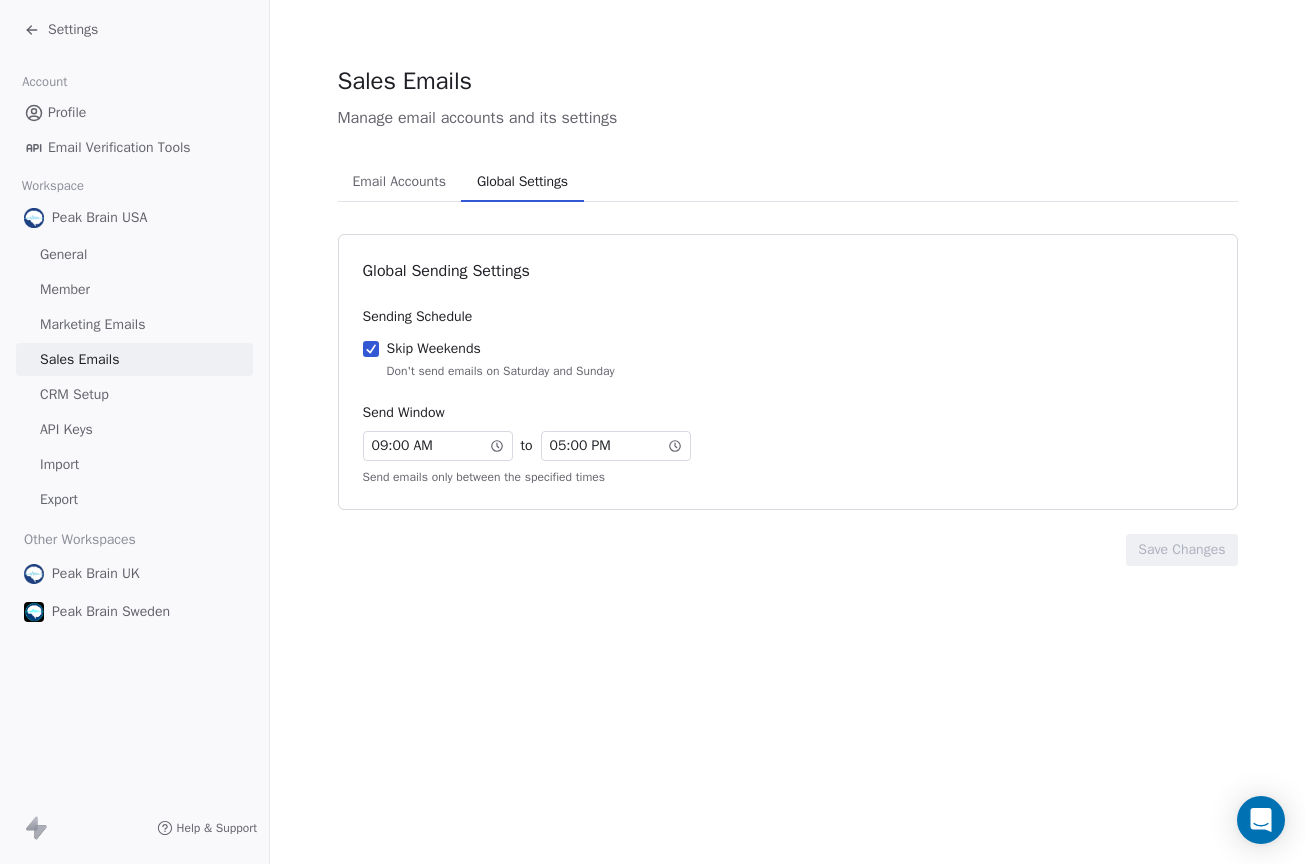 click on "Global Settings" at bounding box center (522, 182) 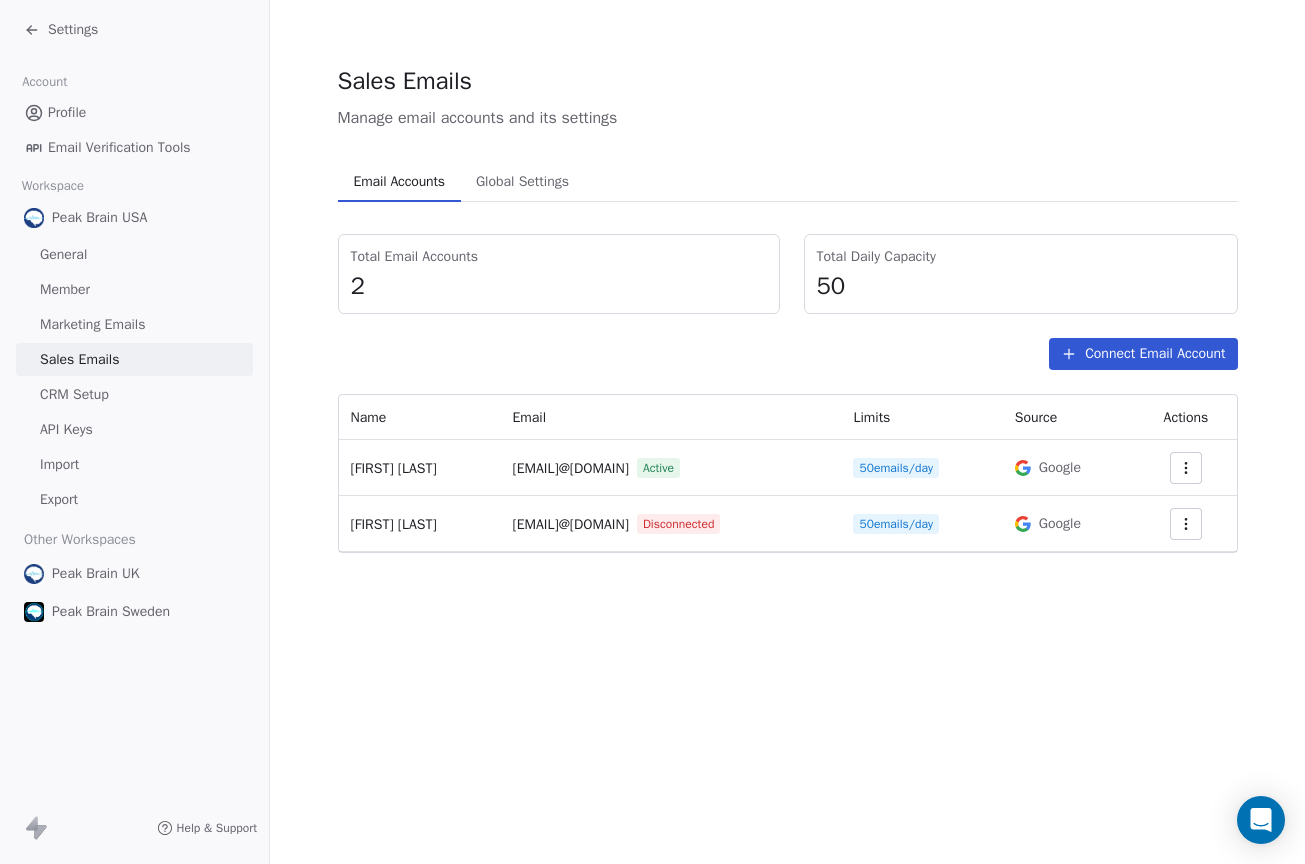 click on "Email Accounts" at bounding box center [399, 182] 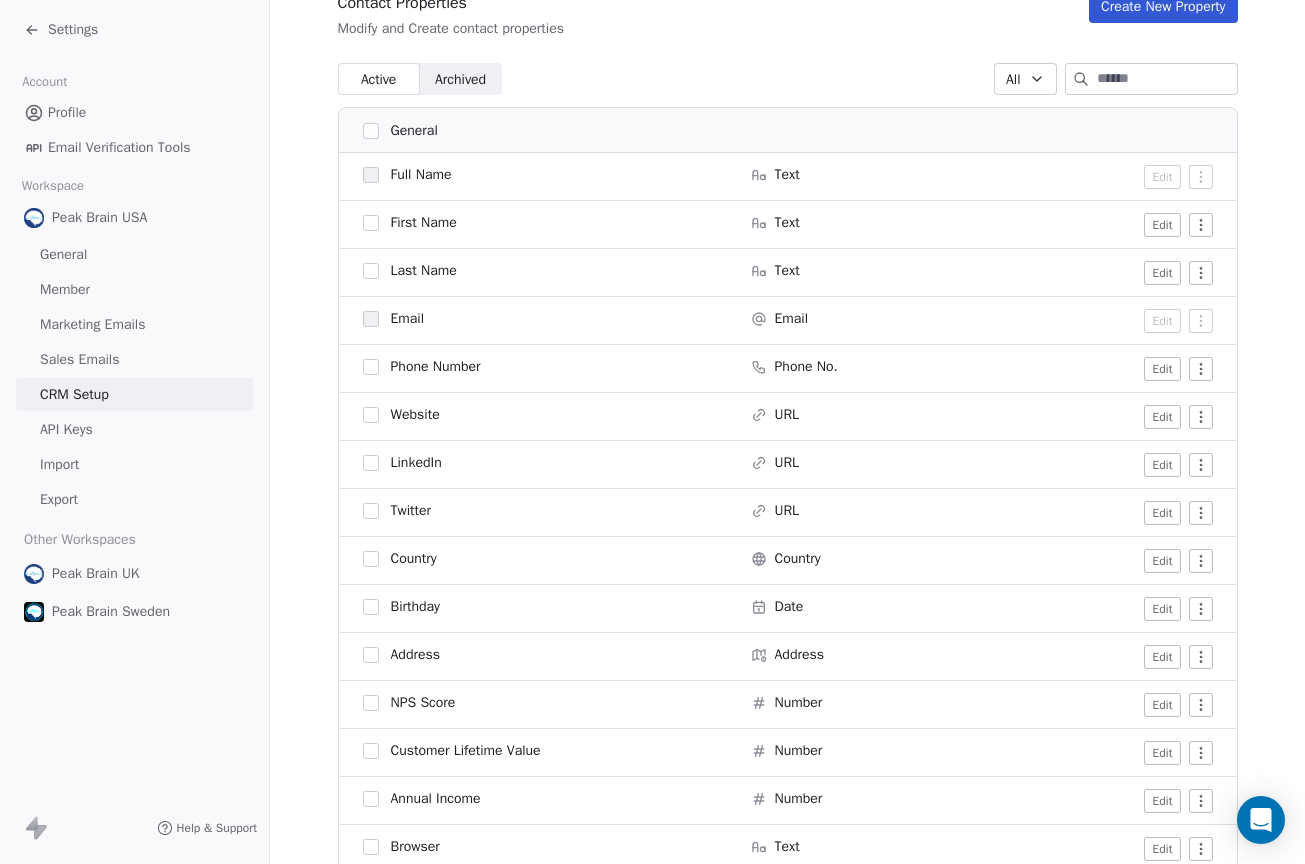 scroll, scrollTop: 147, scrollLeft: 0, axis: vertical 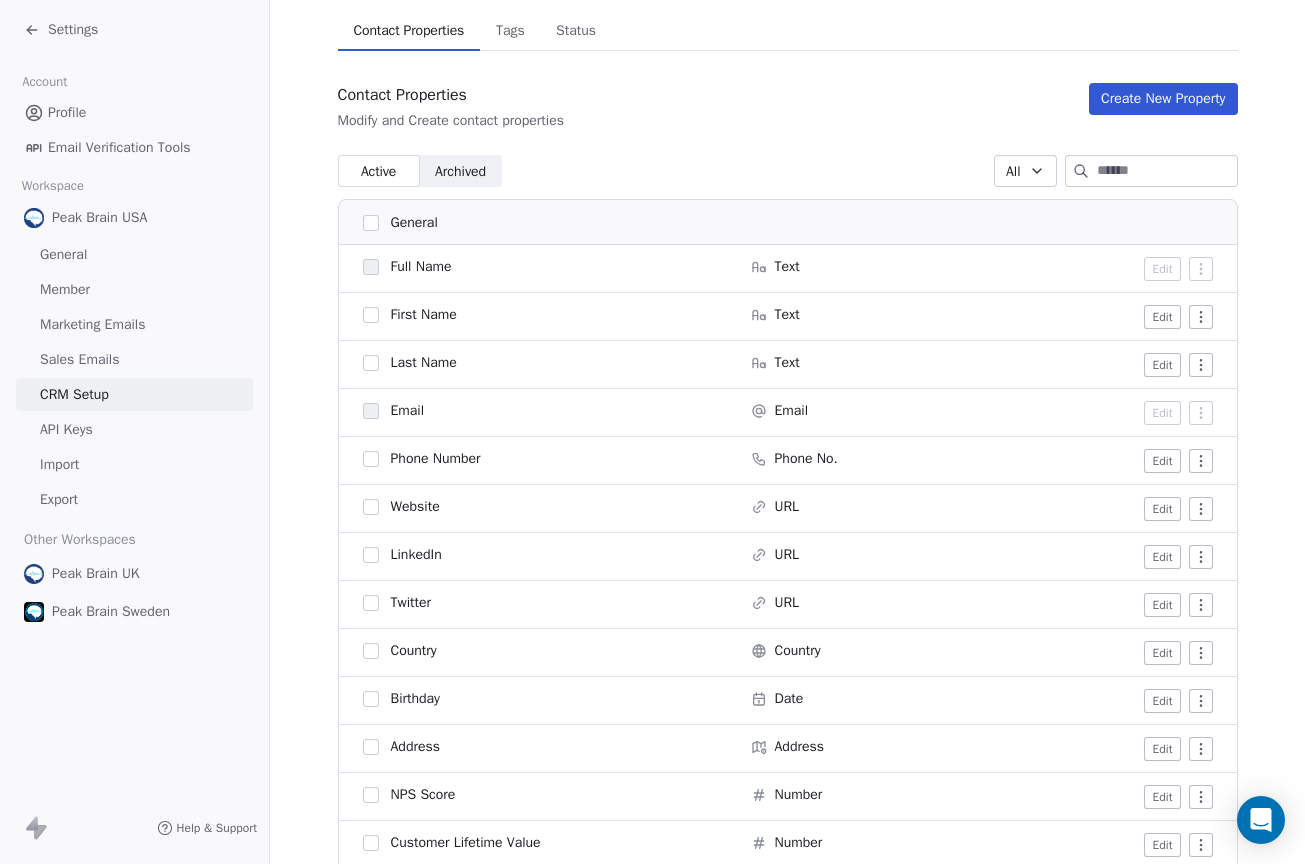 click on "General" at bounding box center (134, 254) 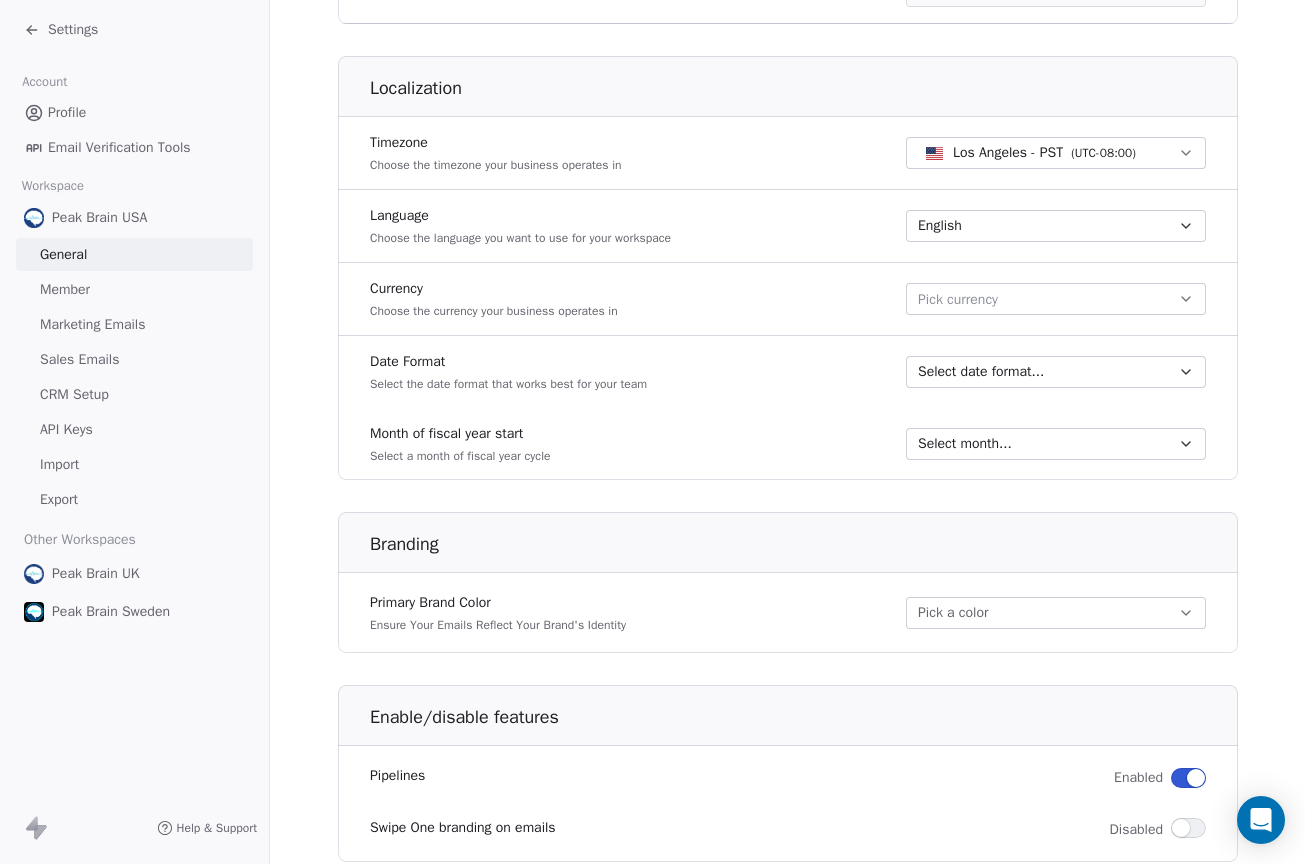 scroll, scrollTop: 851, scrollLeft: 0, axis: vertical 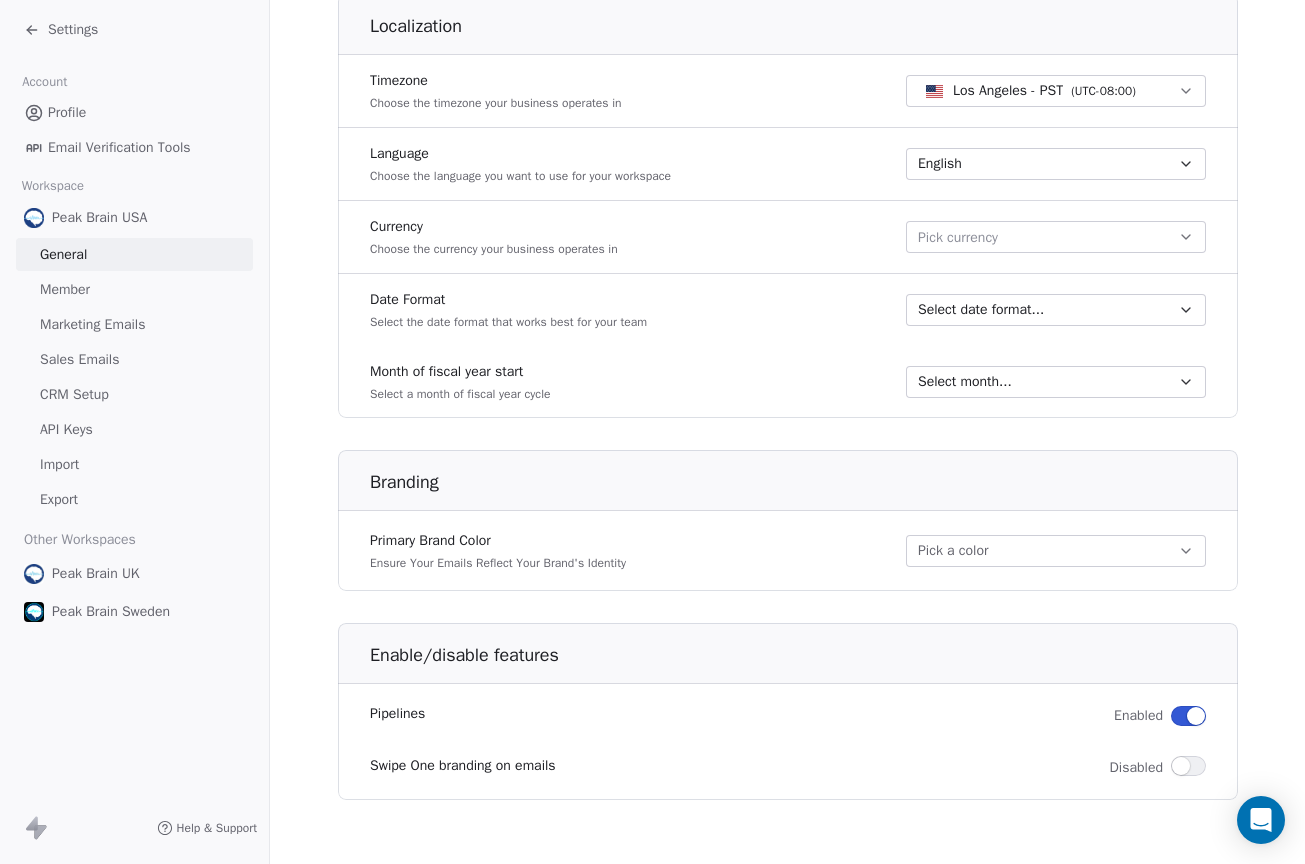 click on "Member" at bounding box center [134, 289] 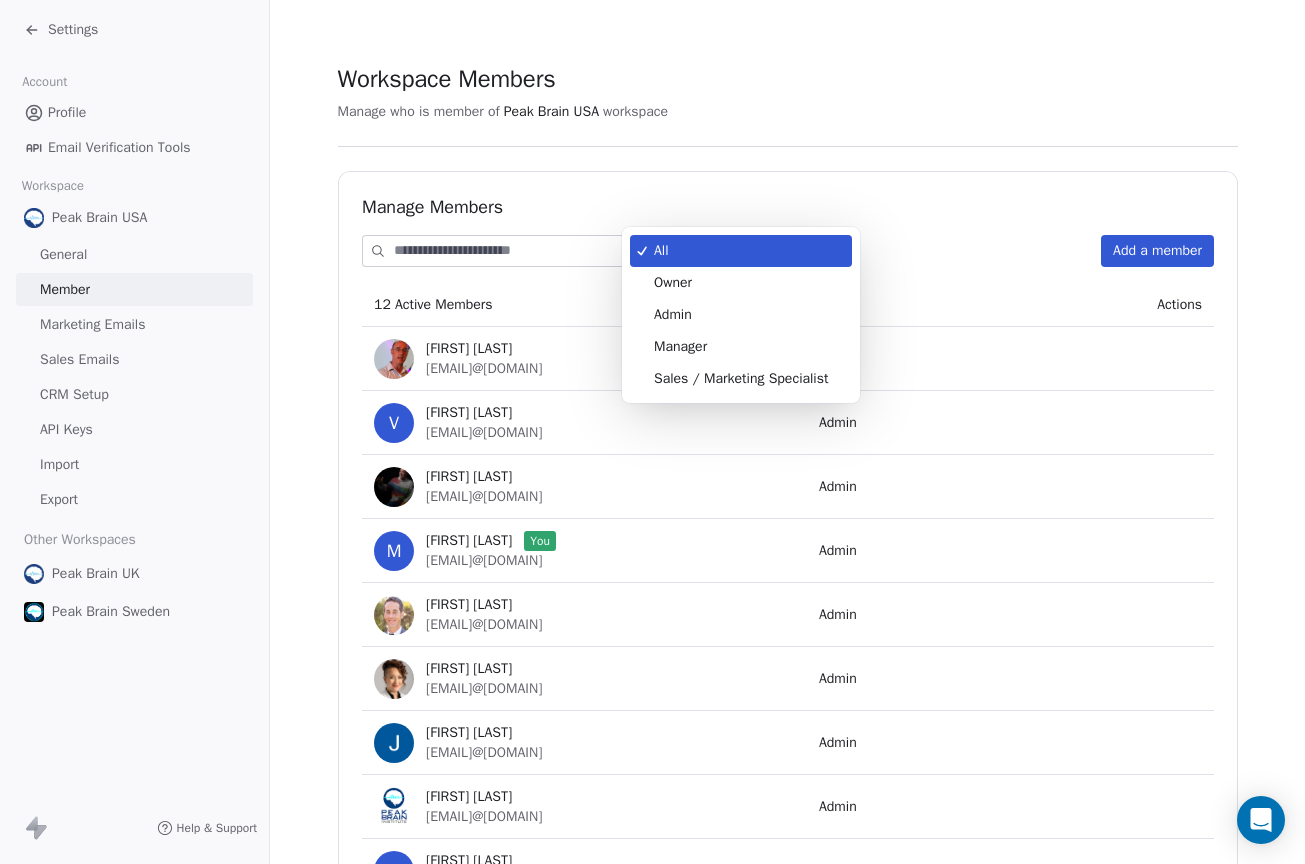 click on "Settings Account Profile Email Verification Tools Workspace Peak Brain USA General Member Marketing Emails Sales Emails CRM Setup API Keys Import Export Other Workspaces Peak Brain UK Peak Brain Sweden Help & Support Workspace Members Manage who is member of Peak Brain USA workspace Manage Members All Add a member 12 Active Members Role Actions [FIRST] [LAST] [EMAIL]@[DOMAIN] Owner V [FIRST] [LAST] [EMAIL]@[DOMAIN] Admin D [FIRST] [LAST] [EMAIL]@[DOMAIN] Admin M [FIRST] [LAST] [EMAIL]@[DOMAIN] Admin D [FIRST] [LAST] [EMAIL]@[DOMAIN] Admin J [FIRST] [LAST] [EMAIL]@[DOMAIN] Admin J [FIRST] [LAST] [EMAIL]@[DOMAIN] Admin M [FIRST] [LAST] [EMAIL]@[DOMAIN] Admin T [FIRST] [LAST] [EMAIL]@[DOMAIN] Admin A [FIRST] [LAST] [EMAIL]@[DOMAIN] Admin [EMAIL]@[DOMAIN] Admin A [EMAIL]@[DOMAIN] Admin Pending All Owner Admin Manager Sales / Marketing Specialist" at bounding box center [652, 432] 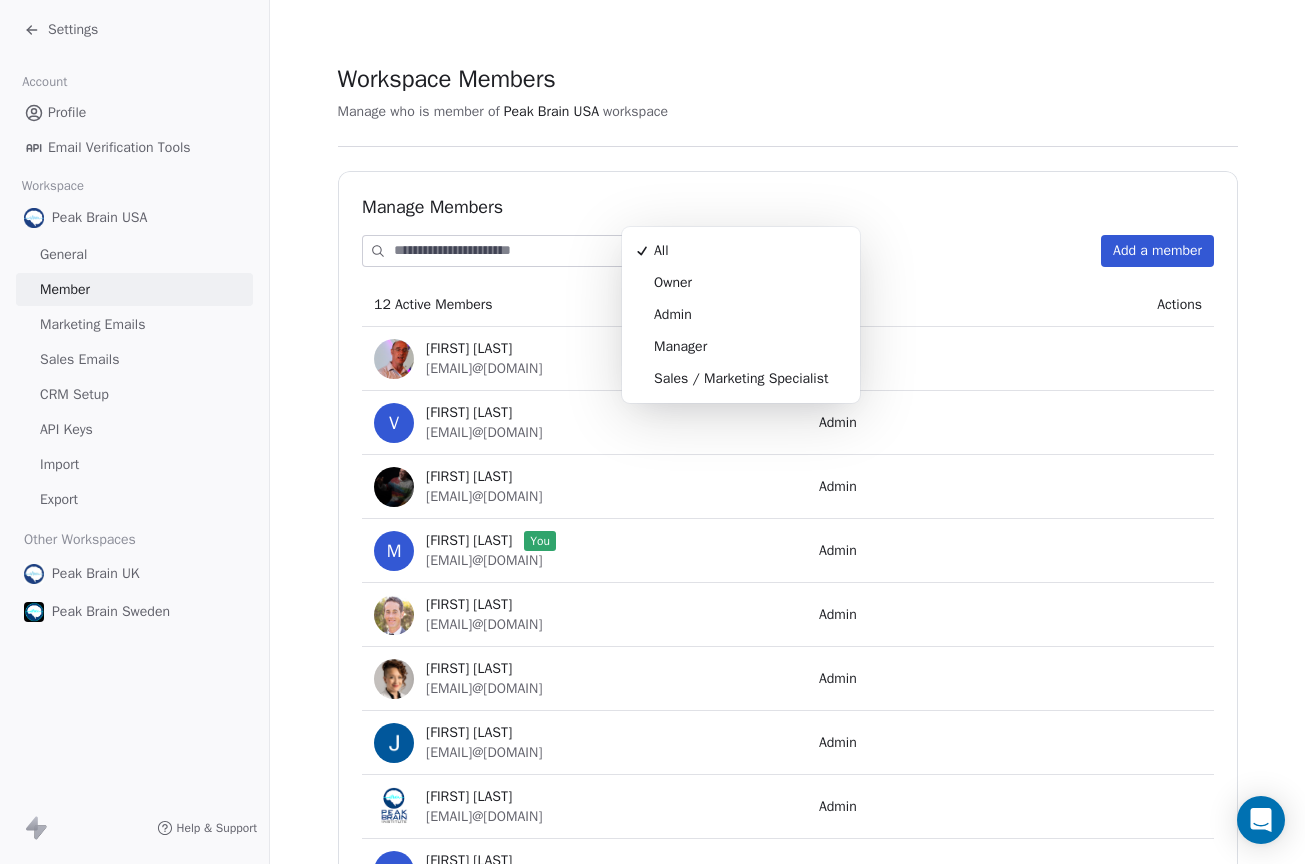 click on "Settings Account Profile Email Verification Tools Workspace Peak Brain USA General Member Marketing Emails Sales Emails CRM Setup API Keys Import Export Other Workspaces Peak Brain UK Peak Brain Sweden Help & Support Workspace Members Manage who is member of Peak Brain USA workspace Manage Members All Add a member 12 Active Members Role Actions [FIRST] [LAST] [EMAIL]@[DOMAIN] Owner V [FIRST] [LAST] [EMAIL]@[DOMAIN] Admin D [FIRST] [LAST] [EMAIL]@[DOMAIN] Admin M [FIRST] [LAST] [EMAIL]@[DOMAIN] Admin D [FIRST] [LAST] [EMAIL]@[DOMAIN] Admin J [FIRST] [LAST] [EMAIL]@[DOMAIN] Admin J [FIRST] [LAST] [EMAIL]@[DOMAIN] Admin M [FIRST] [LAST] [EMAIL]@[DOMAIN] Admin T [FIRST] [LAST] [EMAIL]@[DOMAIN] Admin A [FIRST] [LAST] [EMAIL]@[DOMAIN] Admin [EMAIL]@[DOMAIN] Admin A [EMAIL]@[DOMAIN] Admin Pending All Owner Admin Manager Sales / Marketing Specialist" at bounding box center [652, 432] 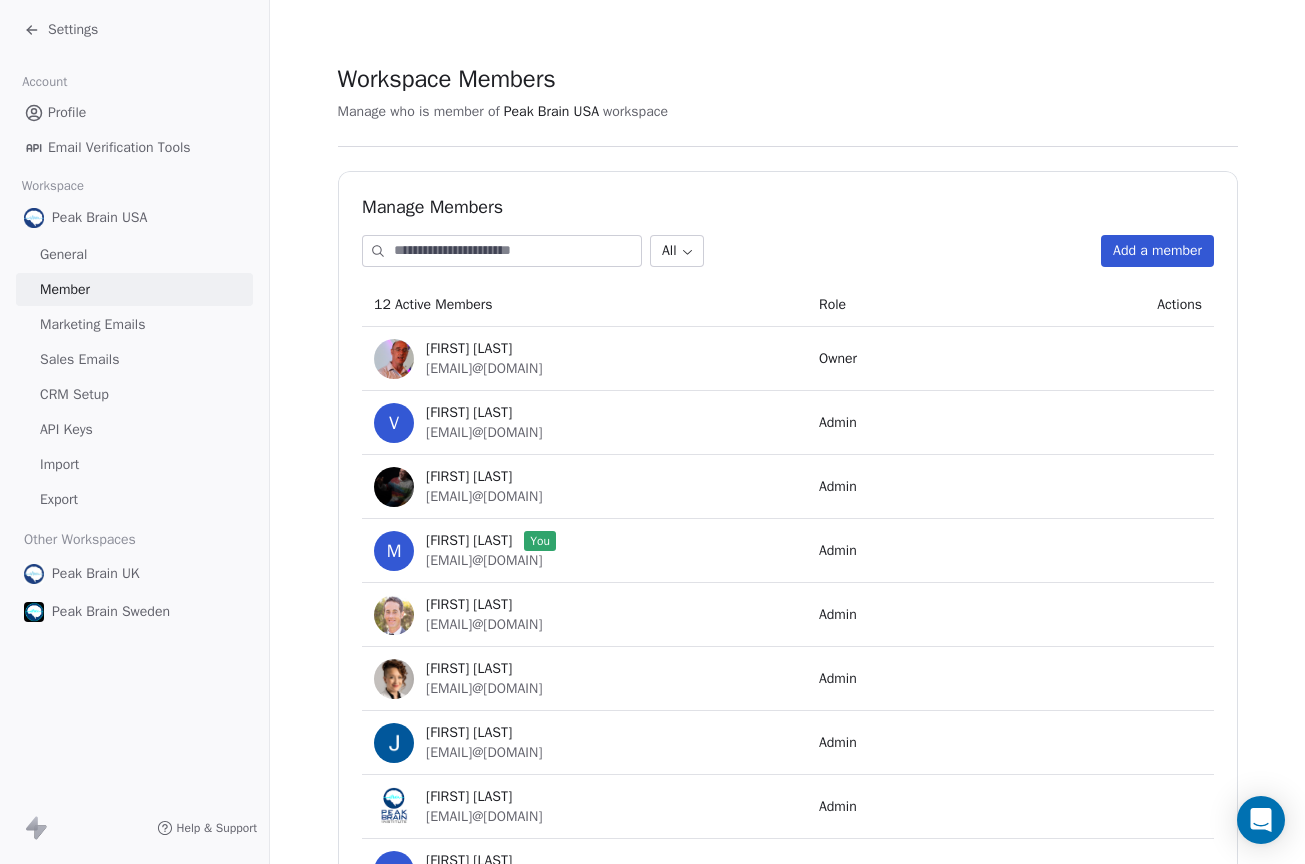 click on "Profile" at bounding box center [134, 112] 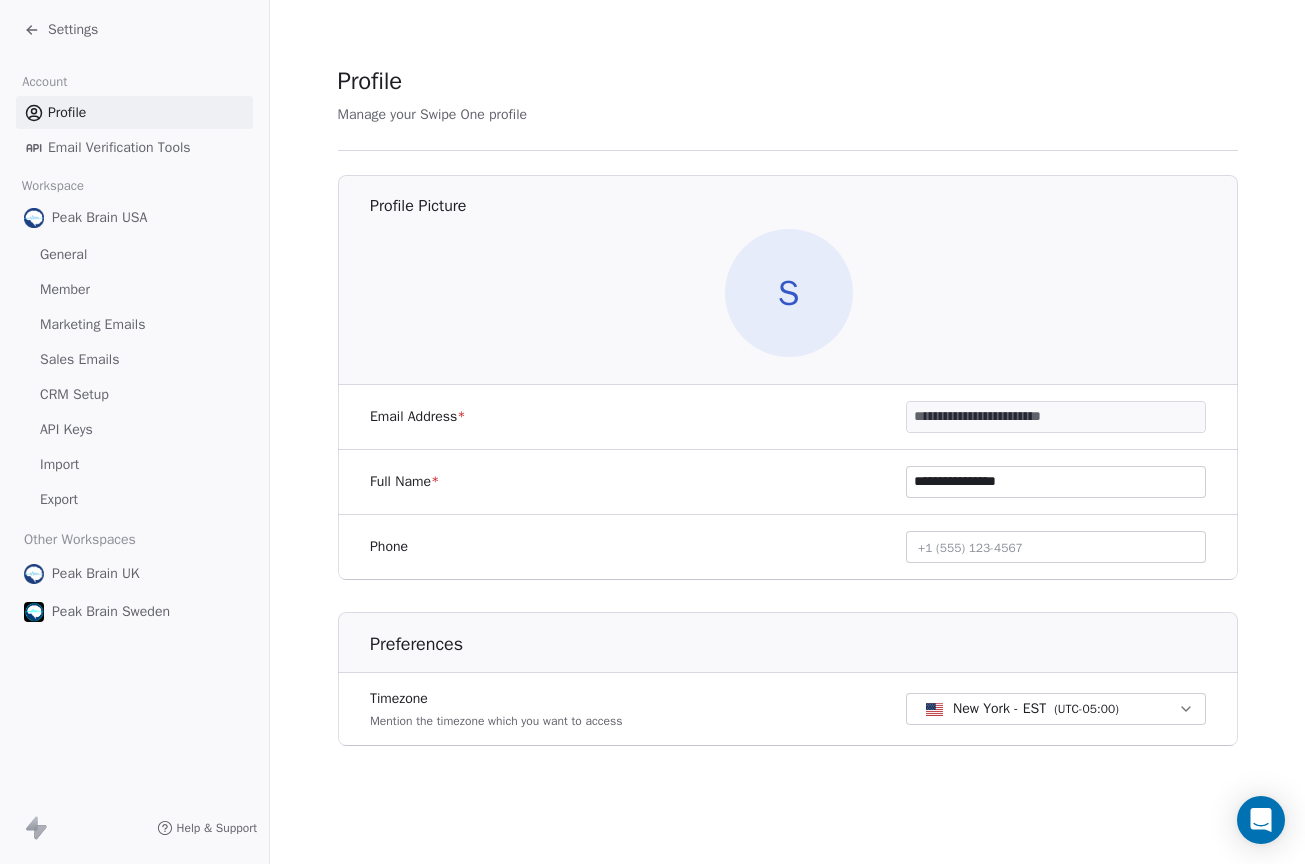 click 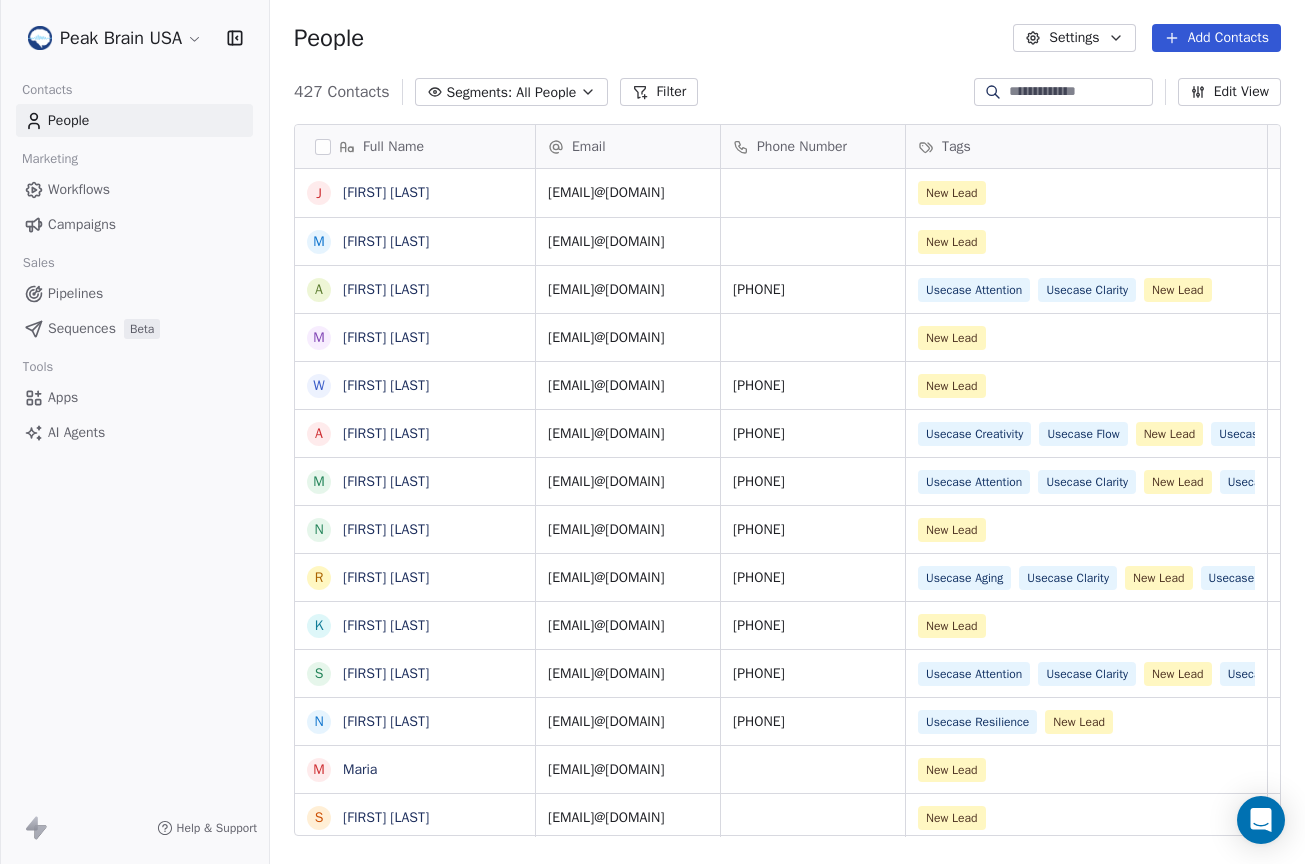 scroll, scrollTop: 15, scrollLeft: 16, axis: both 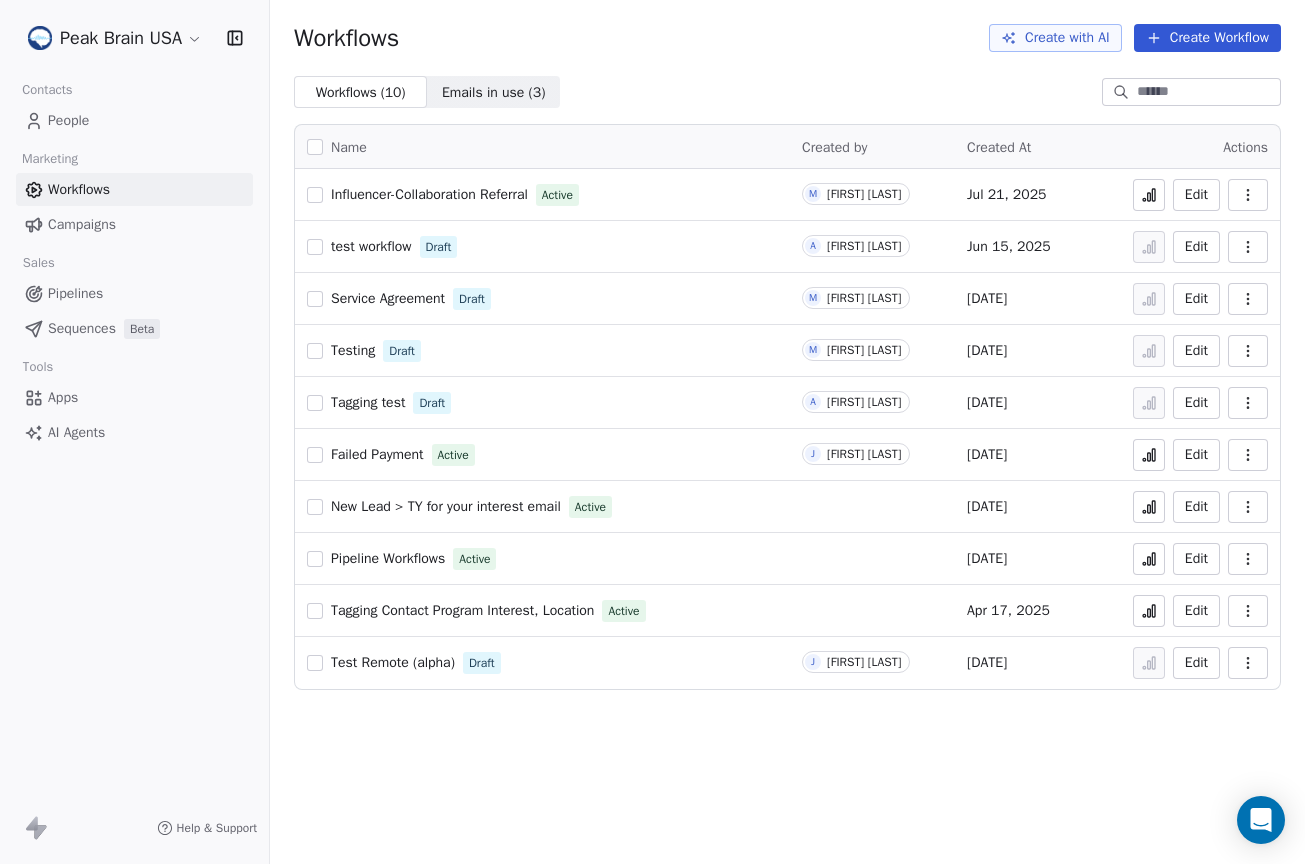 click on "Influencer-Collaboration Referral" at bounding box center (429, 194) 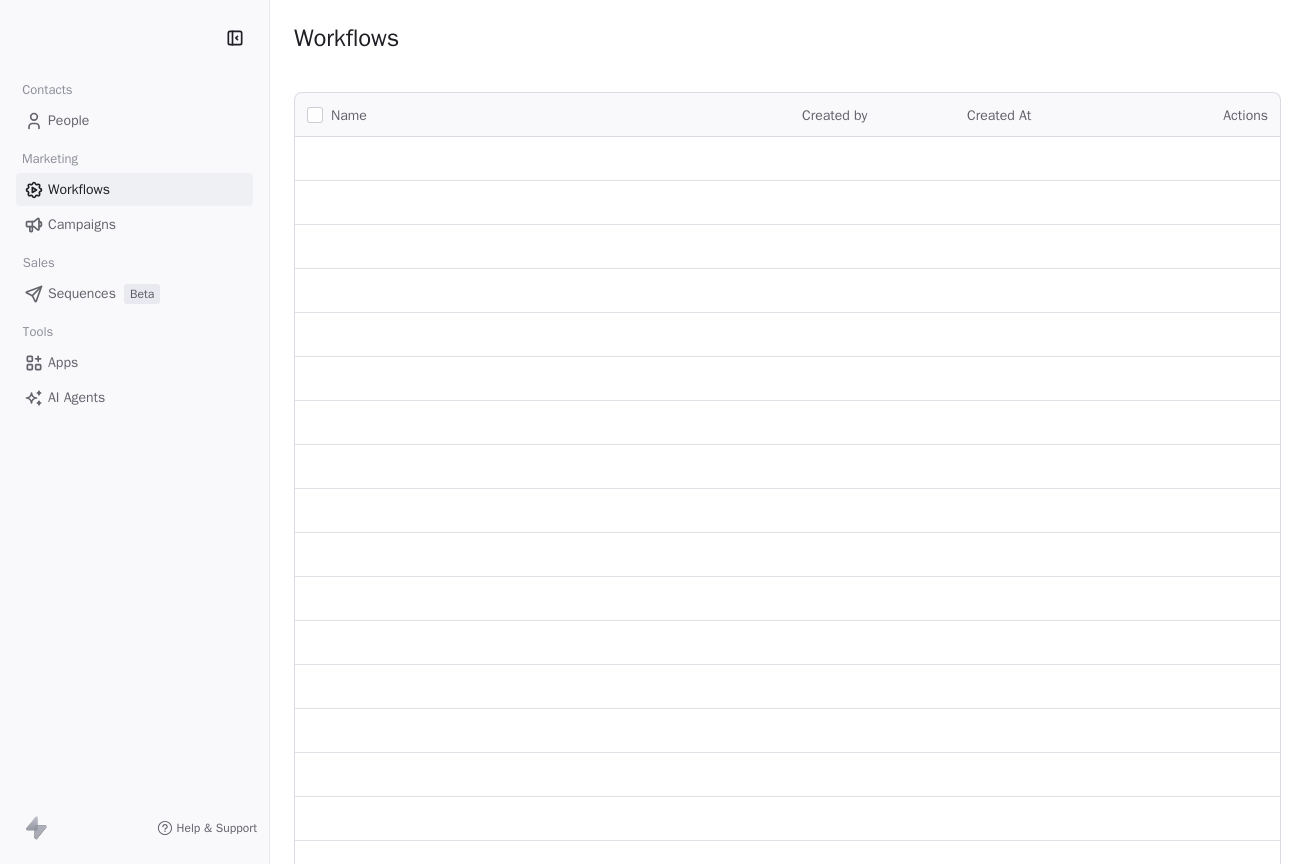 scroll, scrollTop: 0, scrollLeft: 0, axis: both 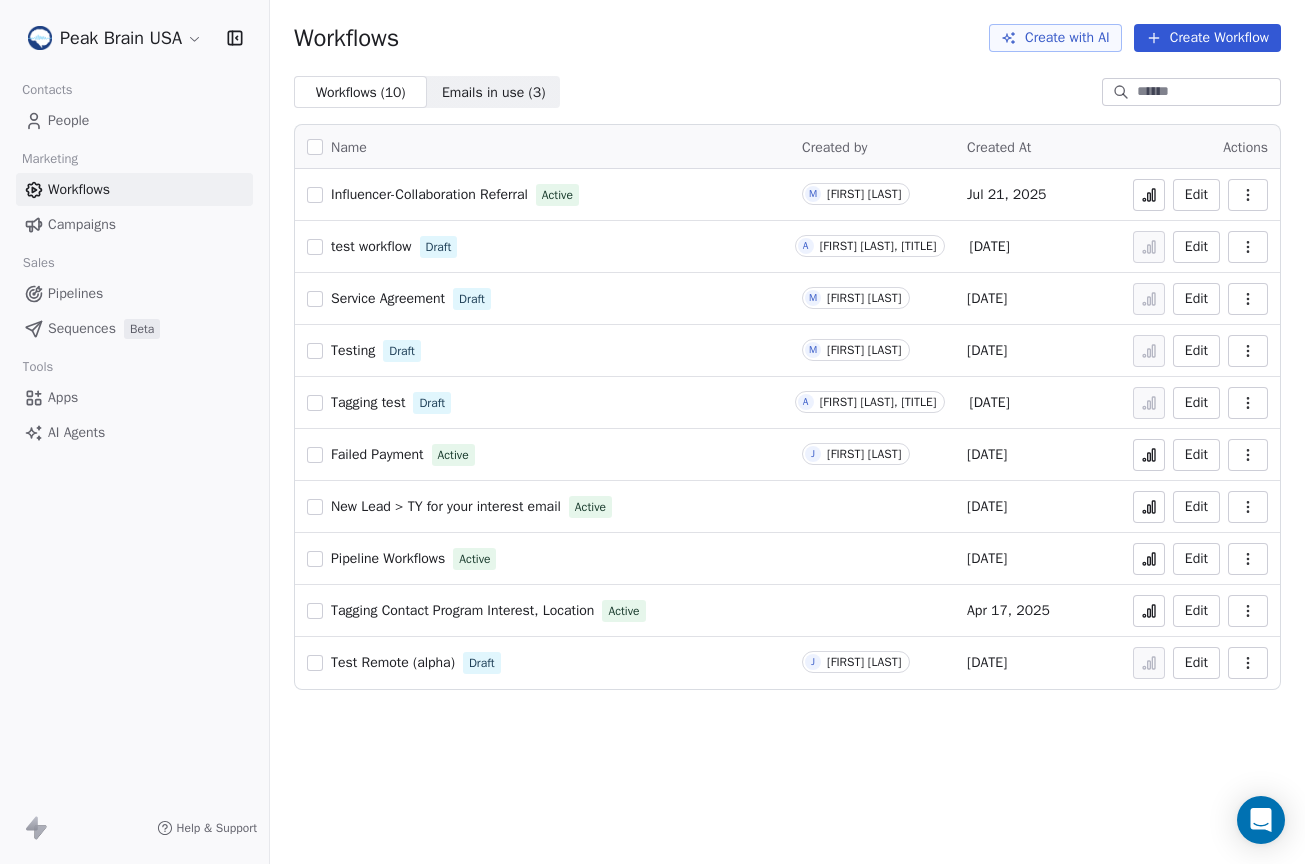 click on "Name Created by Created At Actions Influencer-Collaboration Referral Active M [FIRST] [LAST] [DATE] Edit test workflow Draft A [FIRST] [LAST], [TITLE] [DATE] Edit Service Agreement Draft M [FIRST] [LAST] [DATE] Edit Testing Draft M [FIRST] [LAST] [DATE] Edit Tagging test Draft A [FIRST] [LAST], [TITLE] [DATE] Edit Failed Payment Active J [FIRST] [LAST] [DATE] Edit New Lead > TY for your interest email Active [DATE] Edit Pipeline Workflows Active [DATE] Edit Tagging Contact Program Interest, Location Active [DATE] Edit Test Remote (alpha) Draft J [FIRST] [LAST] [DATE] Edit" at bounding box center [787, 407] 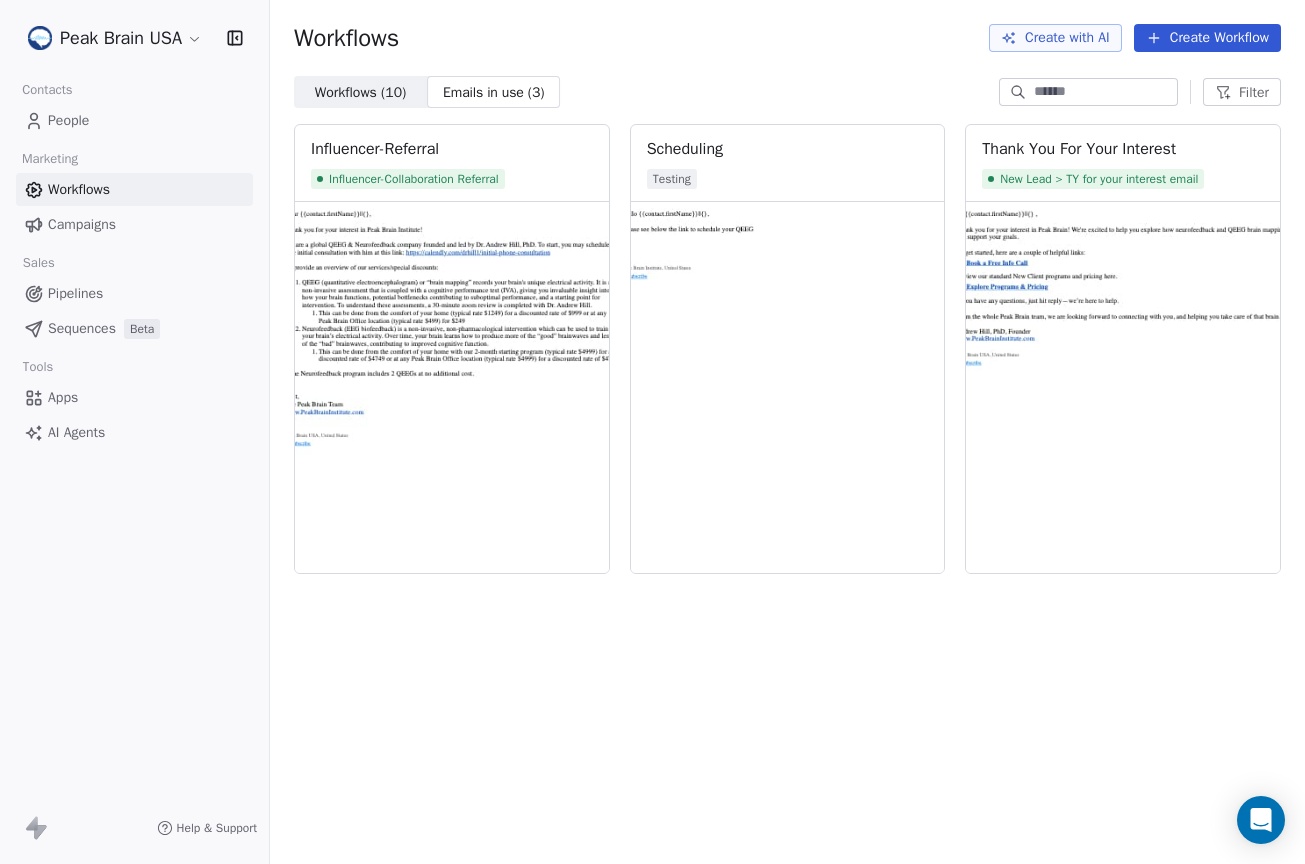 click on "People" at bounding box center (134, 120) 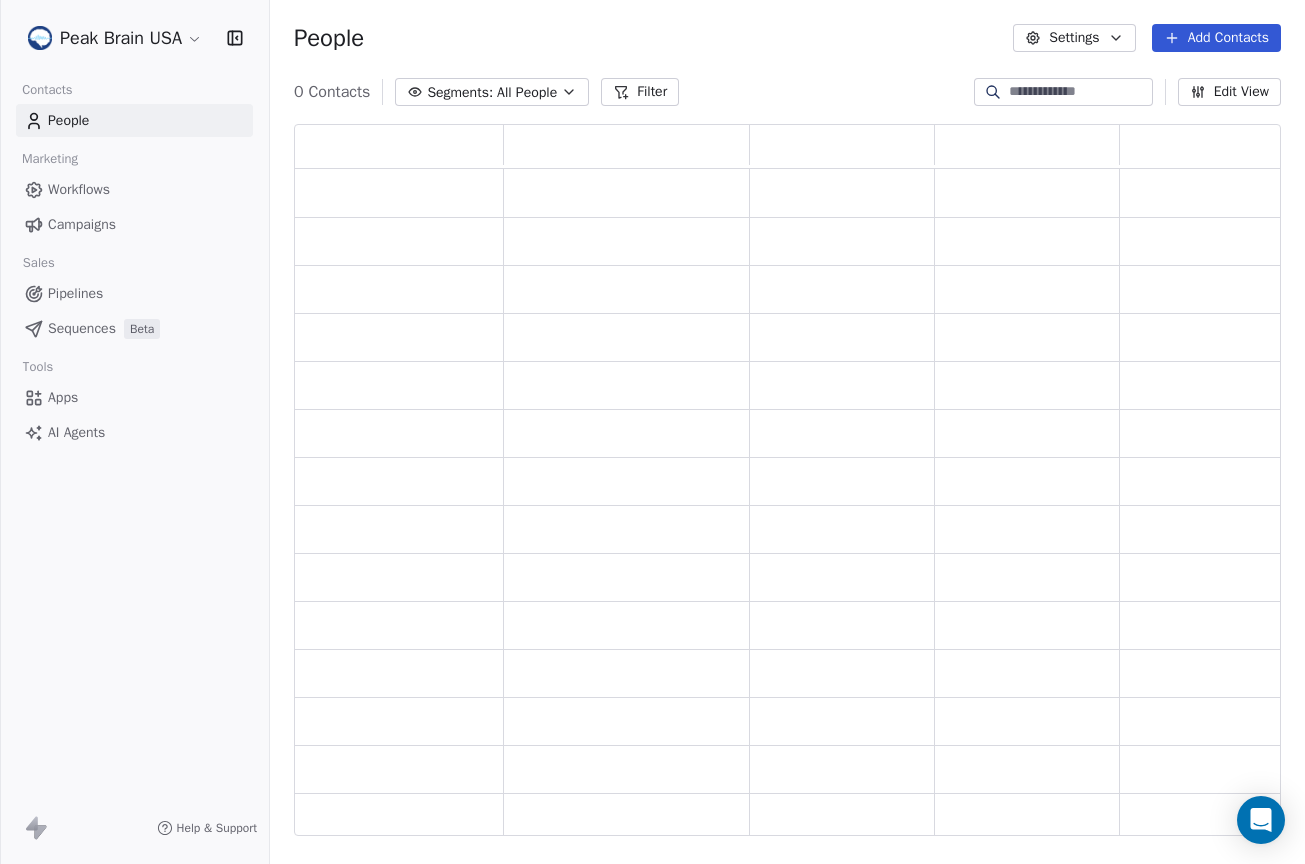 scroll, scrollTop: 15, scrollLeft: 16, axis: both 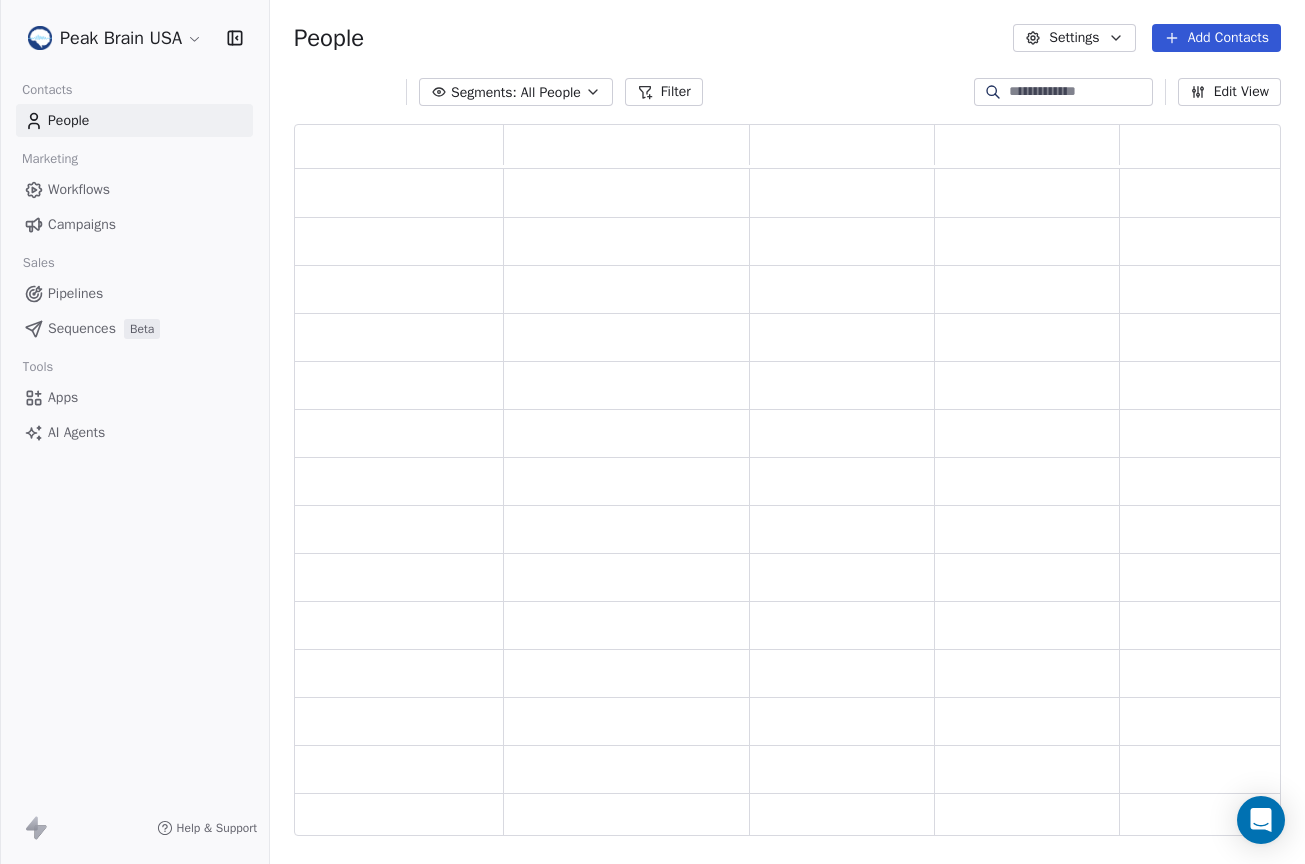 click on "Peak Brain USA Contacts People Marketing Workflows Campaigns Sales Pipelines Sequences Beta Tools Apps AI Agents Help & Support People Settings  Add Contacts Segments: All People Filter  Edit View Tag Add to Sequence Export" at bounding box center (652, 432) 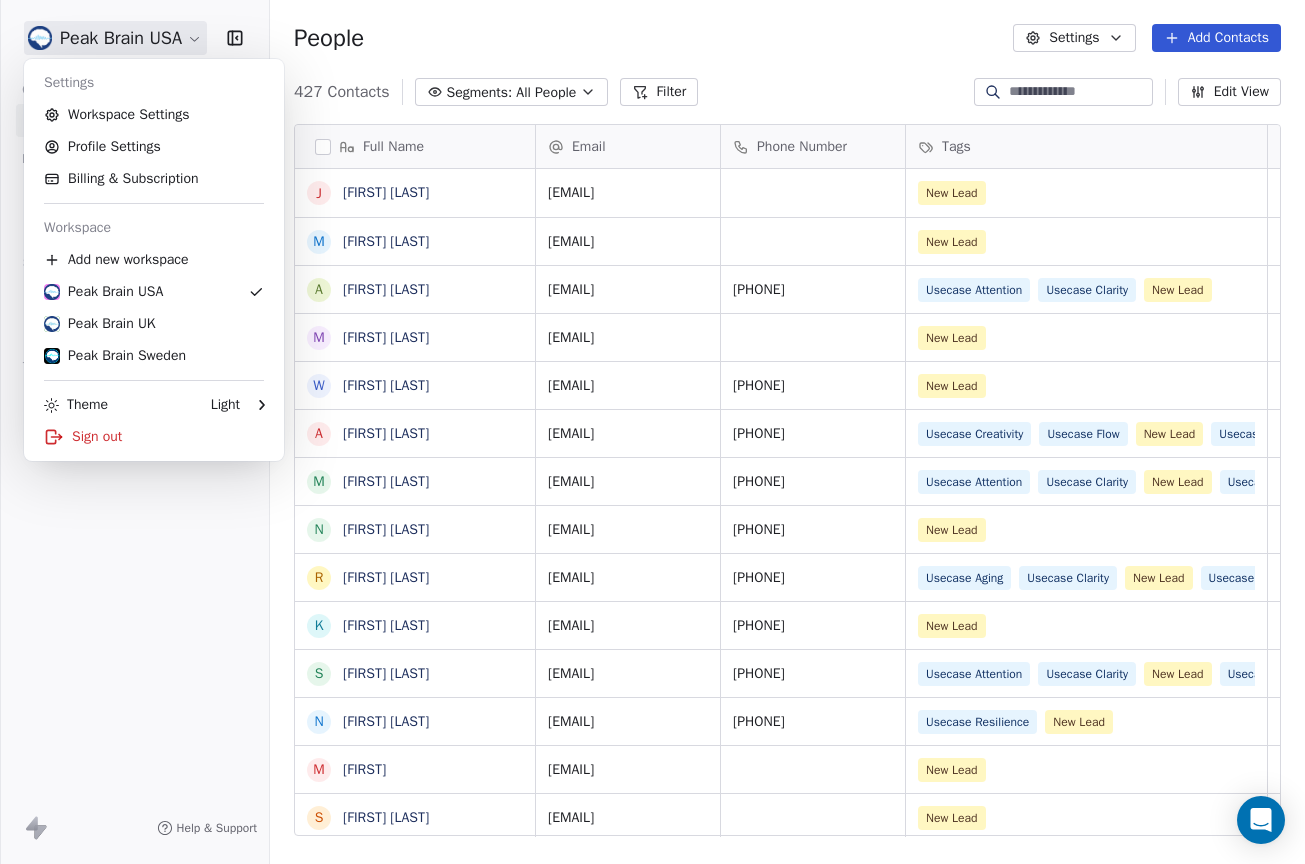 scroll, scrollTop: 15, scrollLeft: 16, axis: both 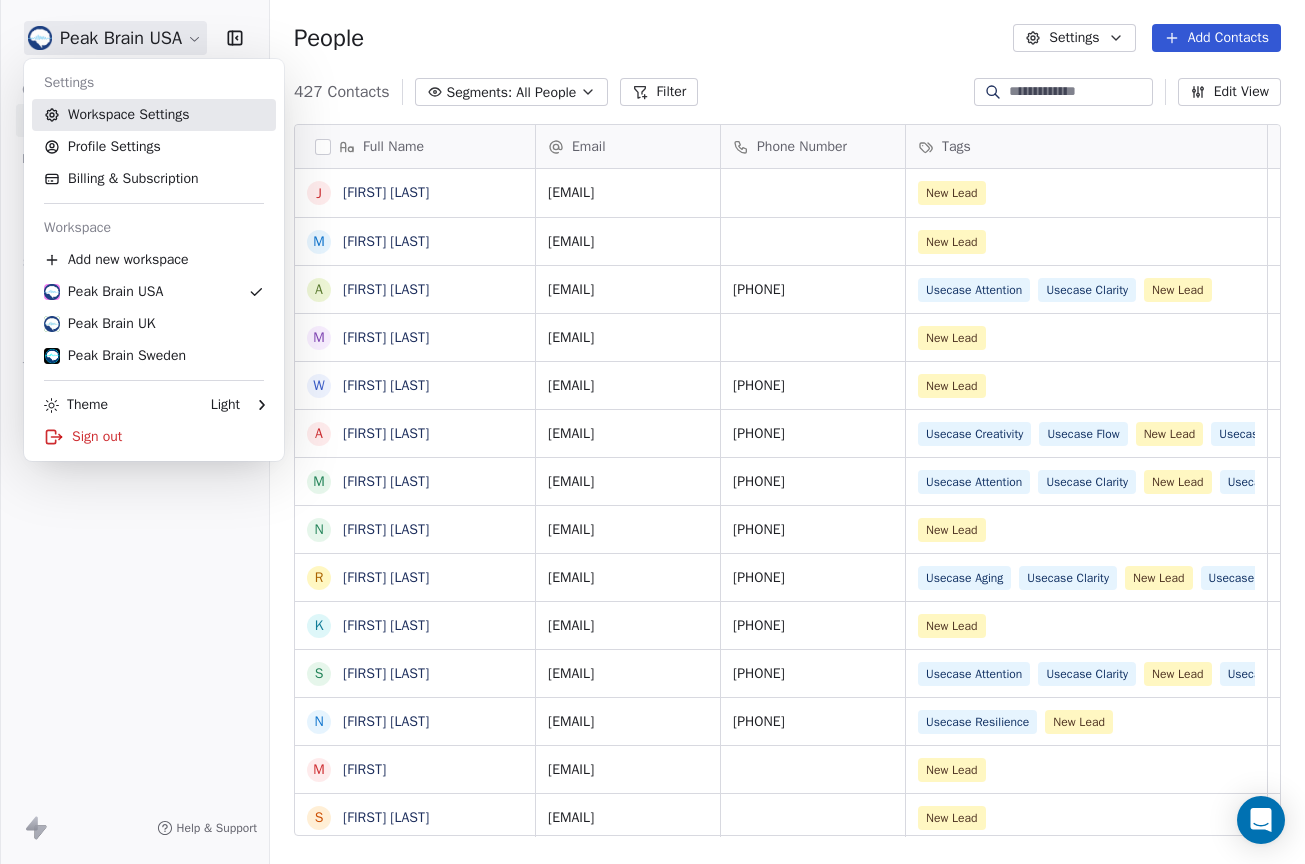 click on "Workspace Settings" at bounding box center (154, 115) 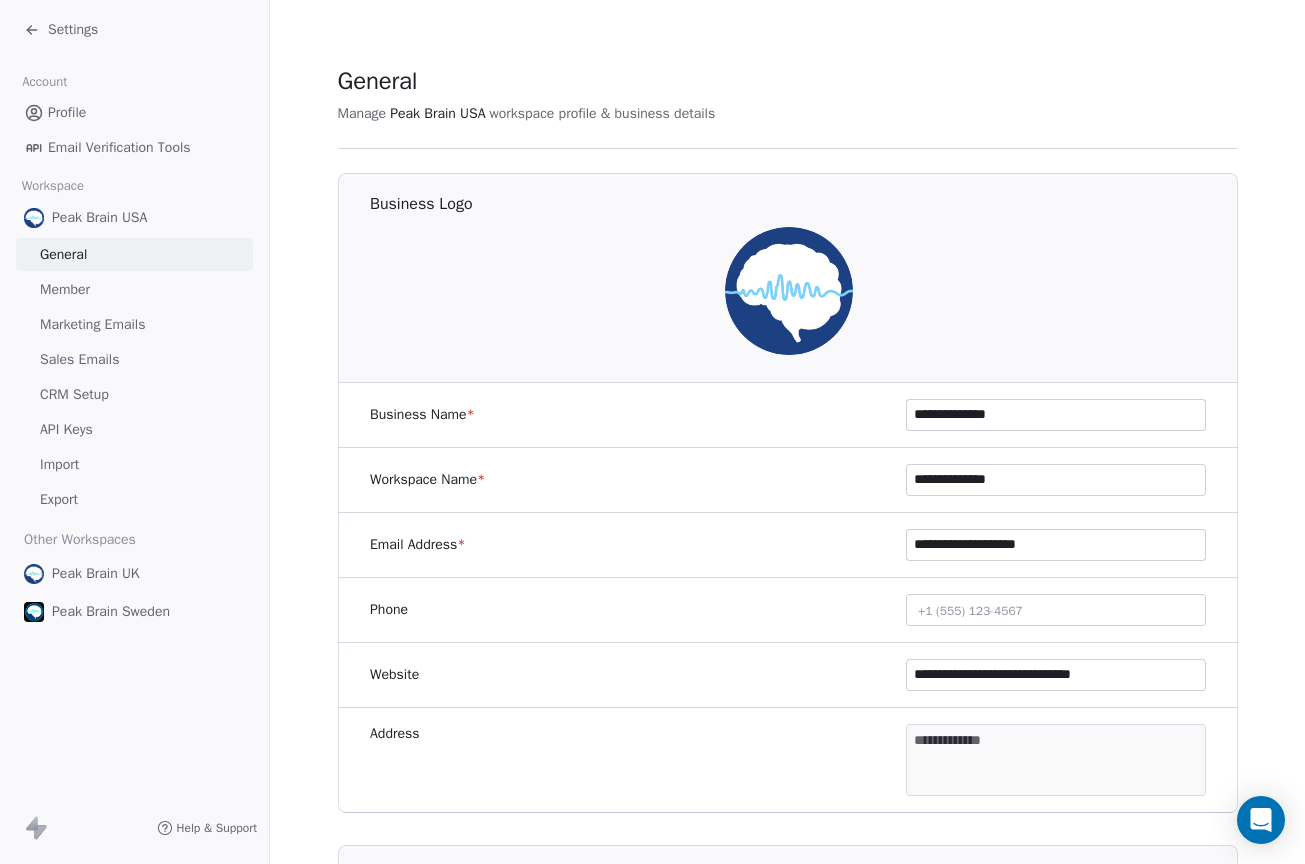click on "Marketing Emails" at bounding box center [134, 324] 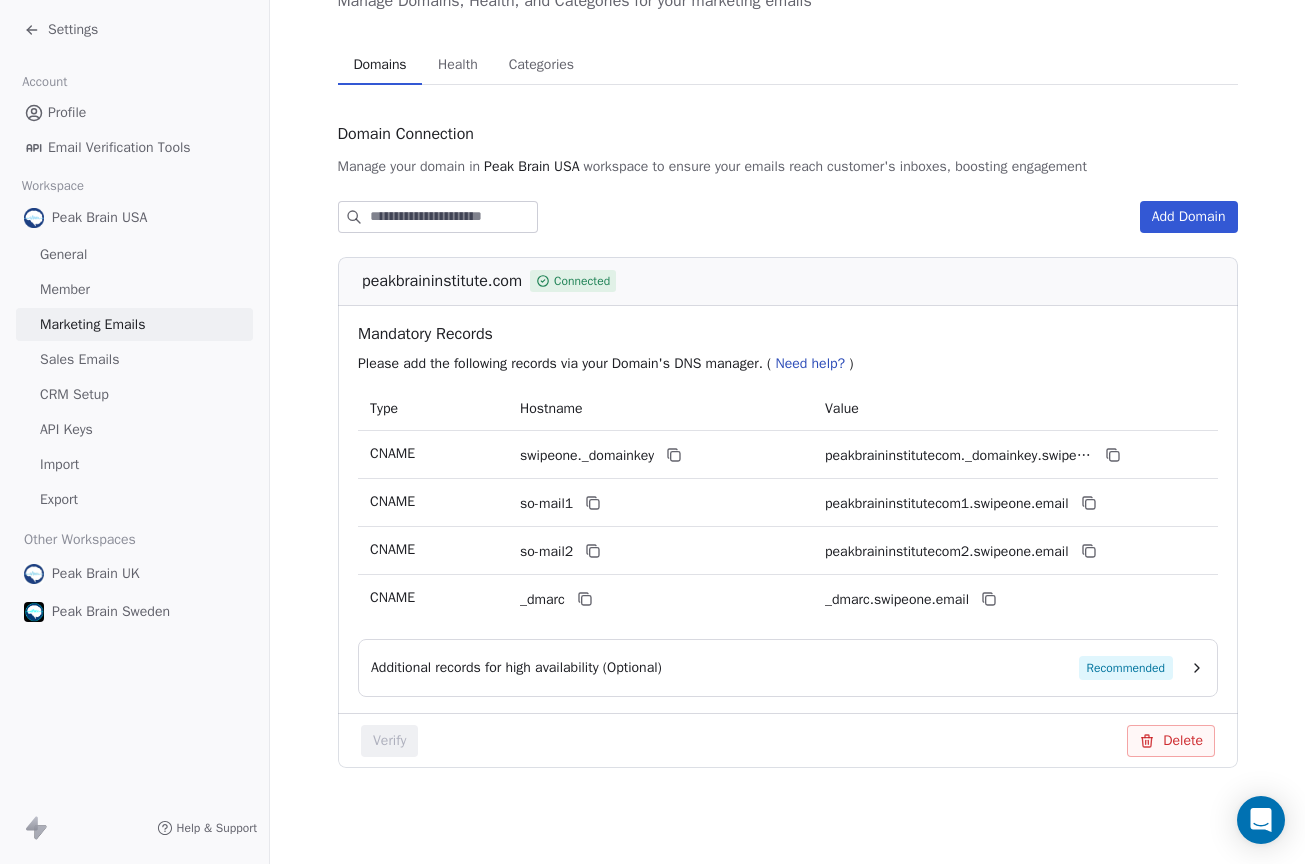 scroll, scrollTop: 0, scrollLeft: 0, axis: both 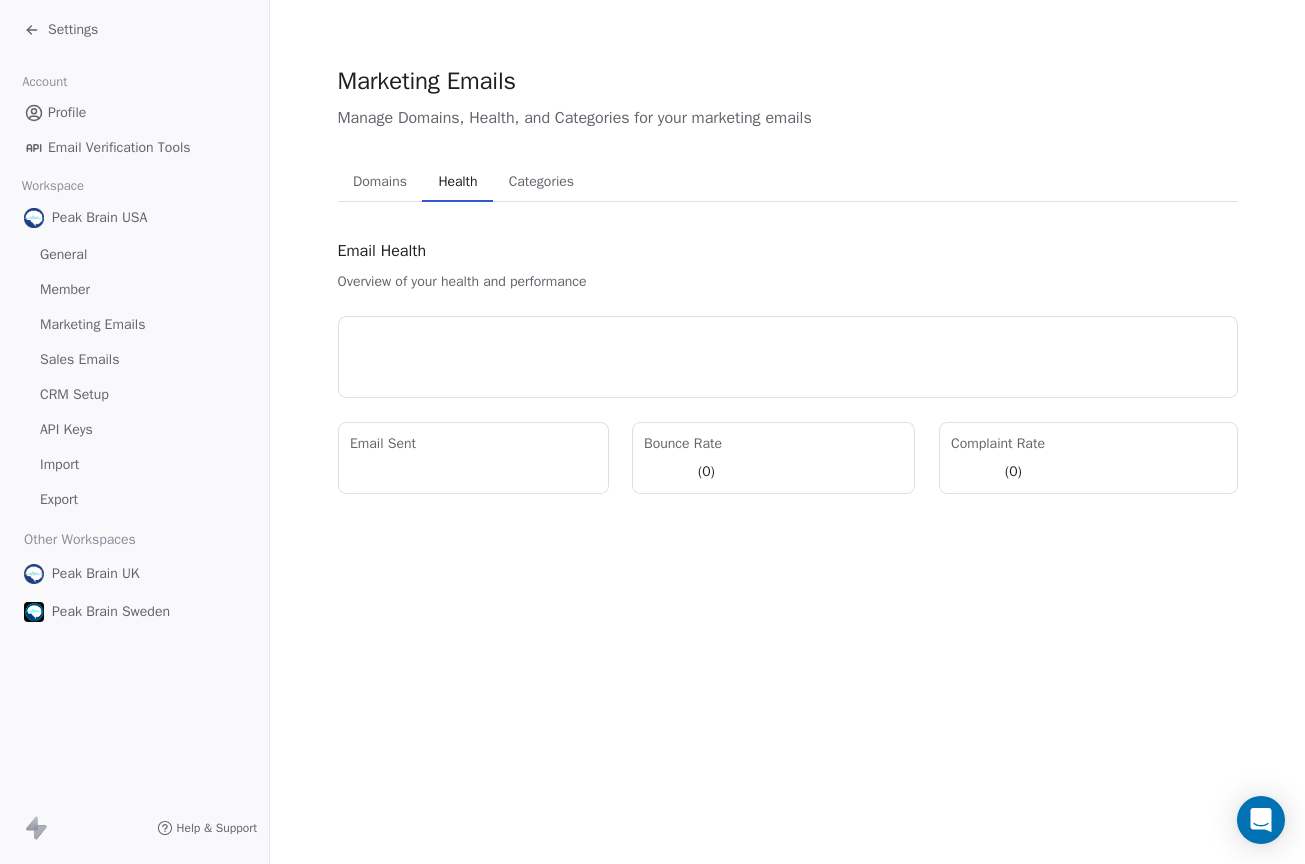 click on "Health" at bounding box center [457, 182] 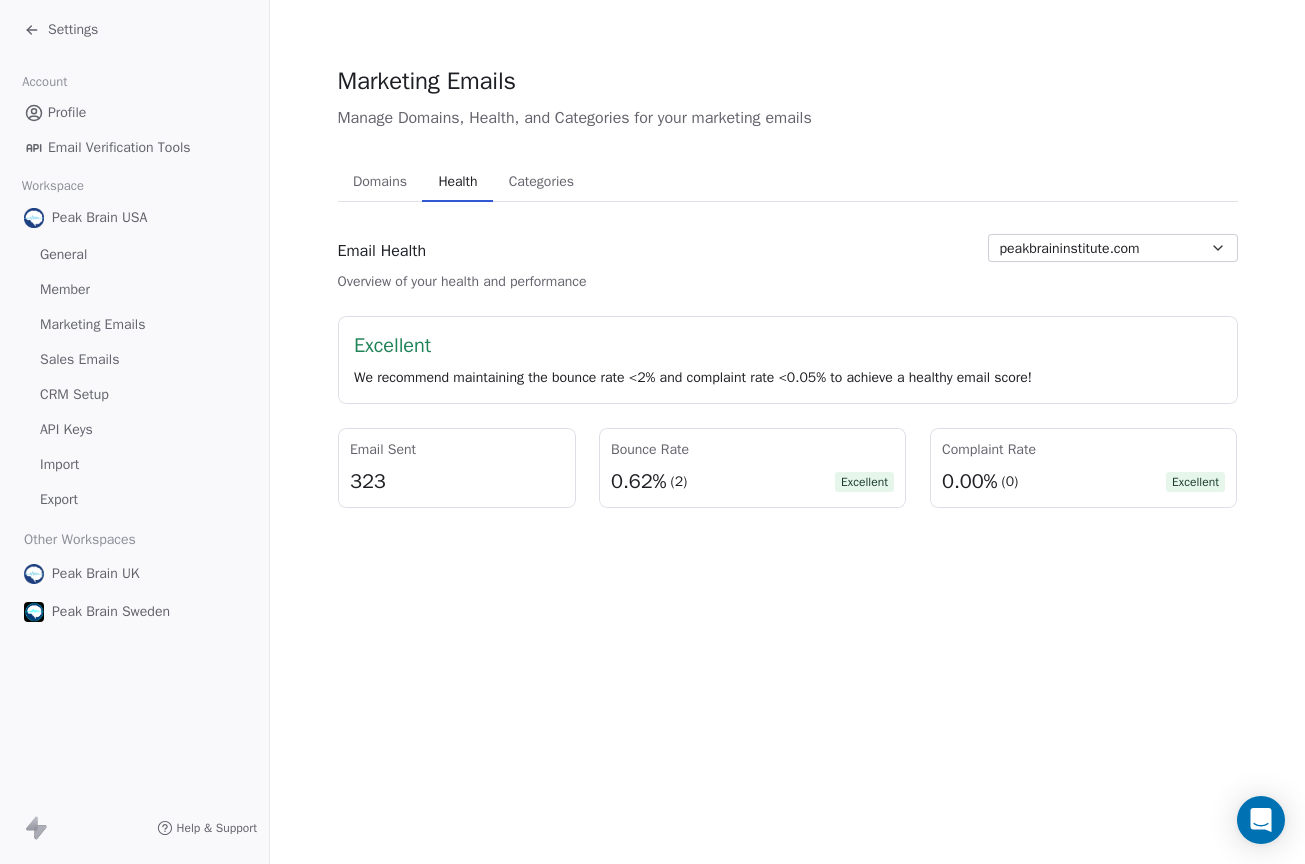click on "Categories" at bounding box center (541, 182) 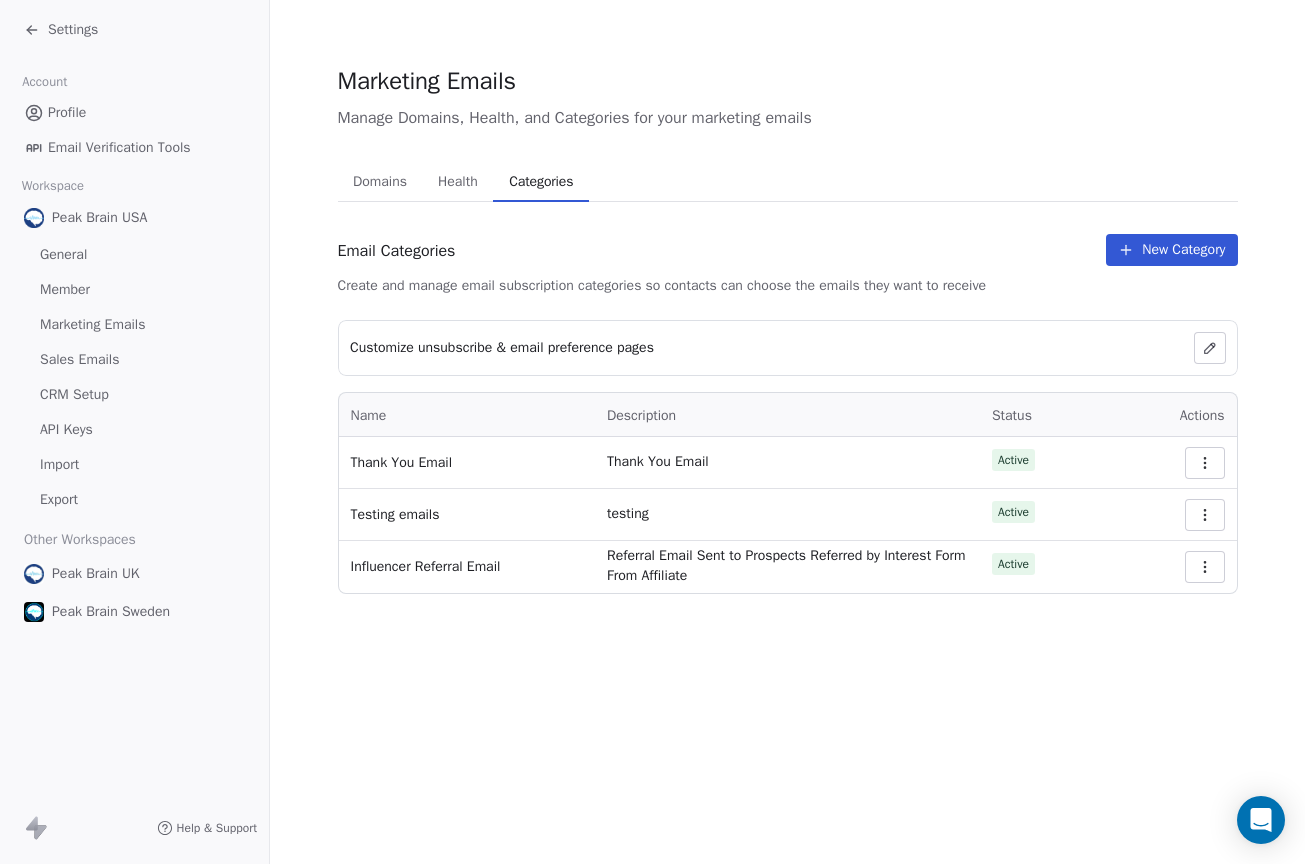 click on "Thank You Email" at bounding box center [402, 463] 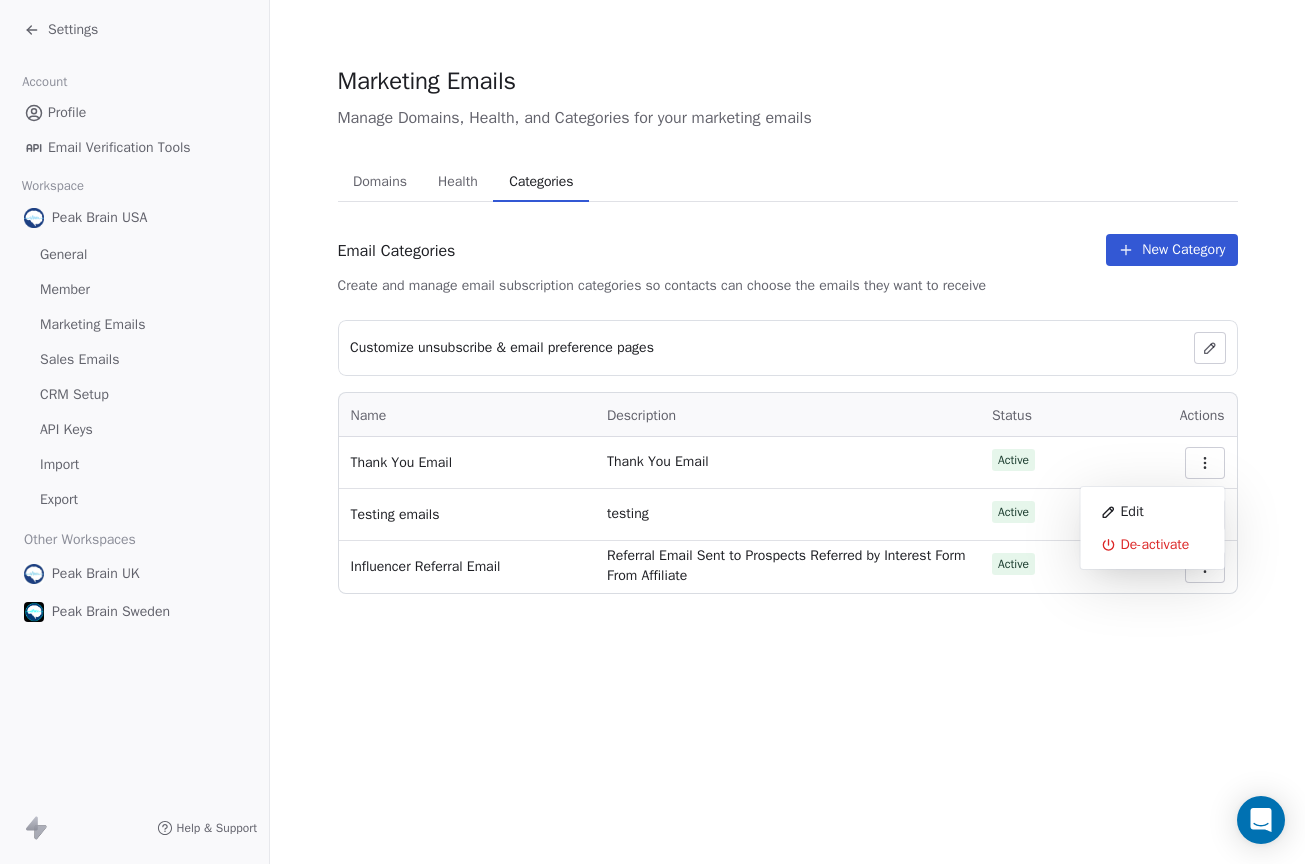 click 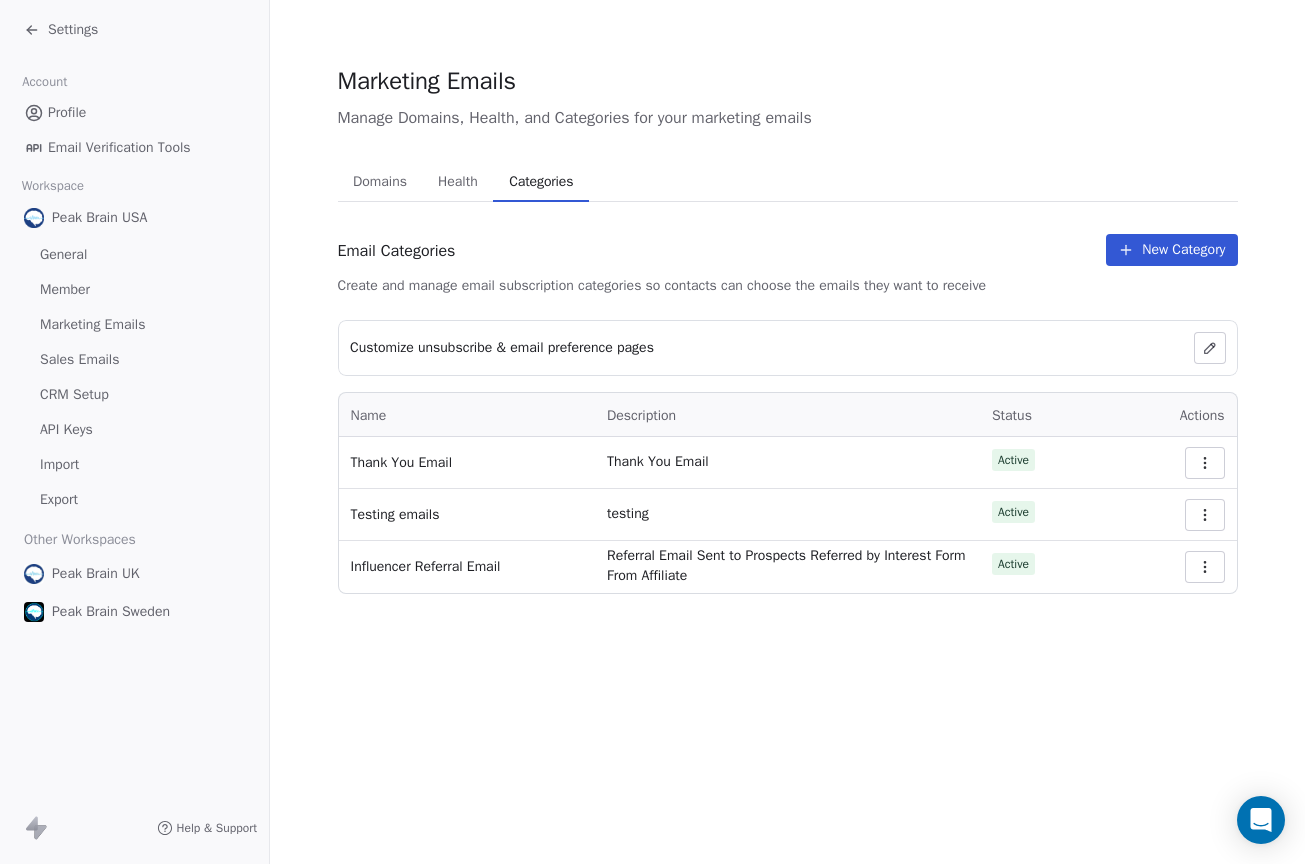 click on "Thank You Email" at bounding box center (658, 462) 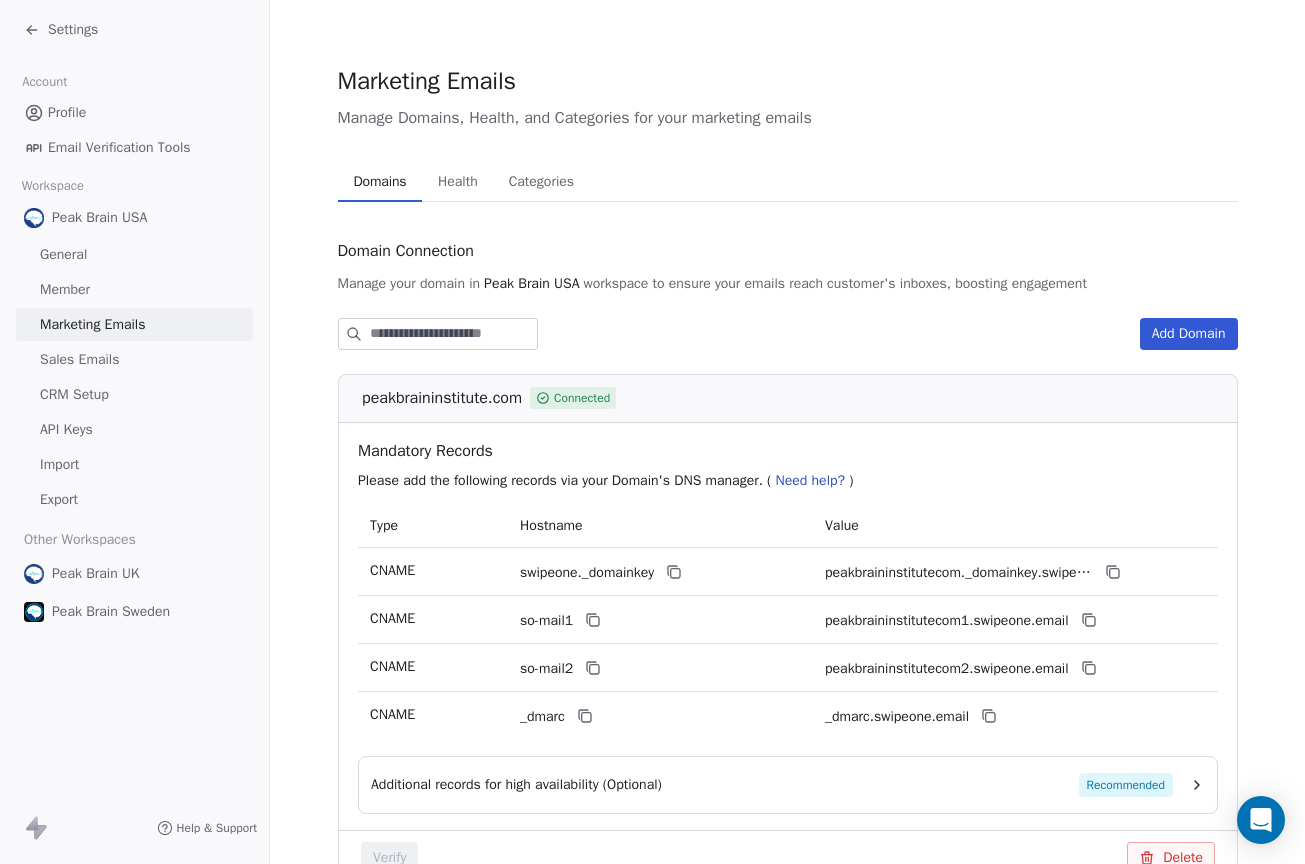 click on "Domains Domains Health Health Categories Categories Domain Connection Manage your domain in Peak Brain USA workspace to ensure your emails reach customer's inboxes, boosting engagement Add Domain peakbraininstitute.com   Connected Mandatory Records Please add the following records via your Domain's DNS manager. (   Need help?   ) Type Hostname Value CNAME swipeone._domainkey peakbraininstitutecom._domainkey.swipeone.email CNAME so-mail1 peakbraininstitutecom1.swipeone.email CNAME so-mail2 peakbraininstitutecom2.swipeone.email CNAME _dmarc _dmarc.swipeone.email Additional records for high availability (Optional) Recommended Verify Delete" at bounding box center [788, 539] 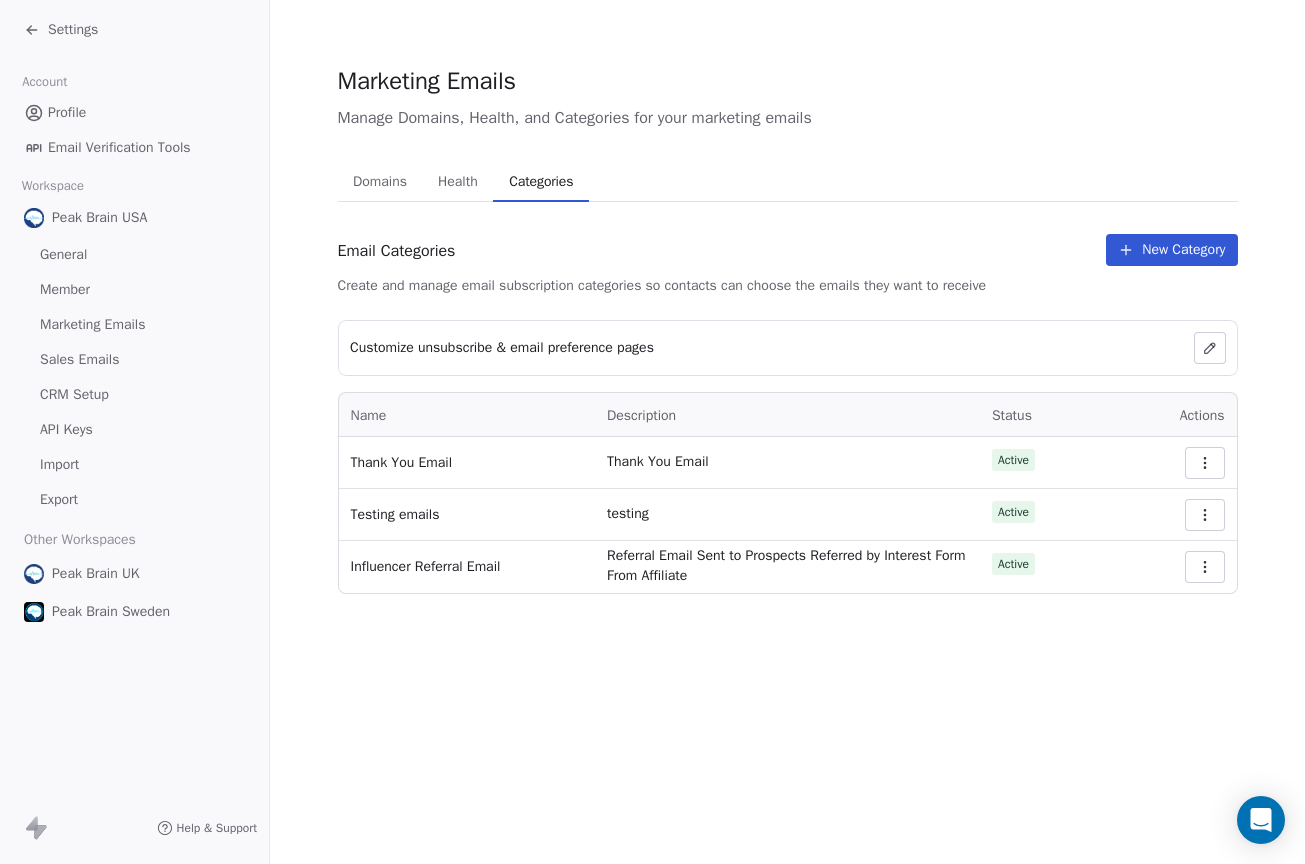 click at bounding box center [1210, 348] 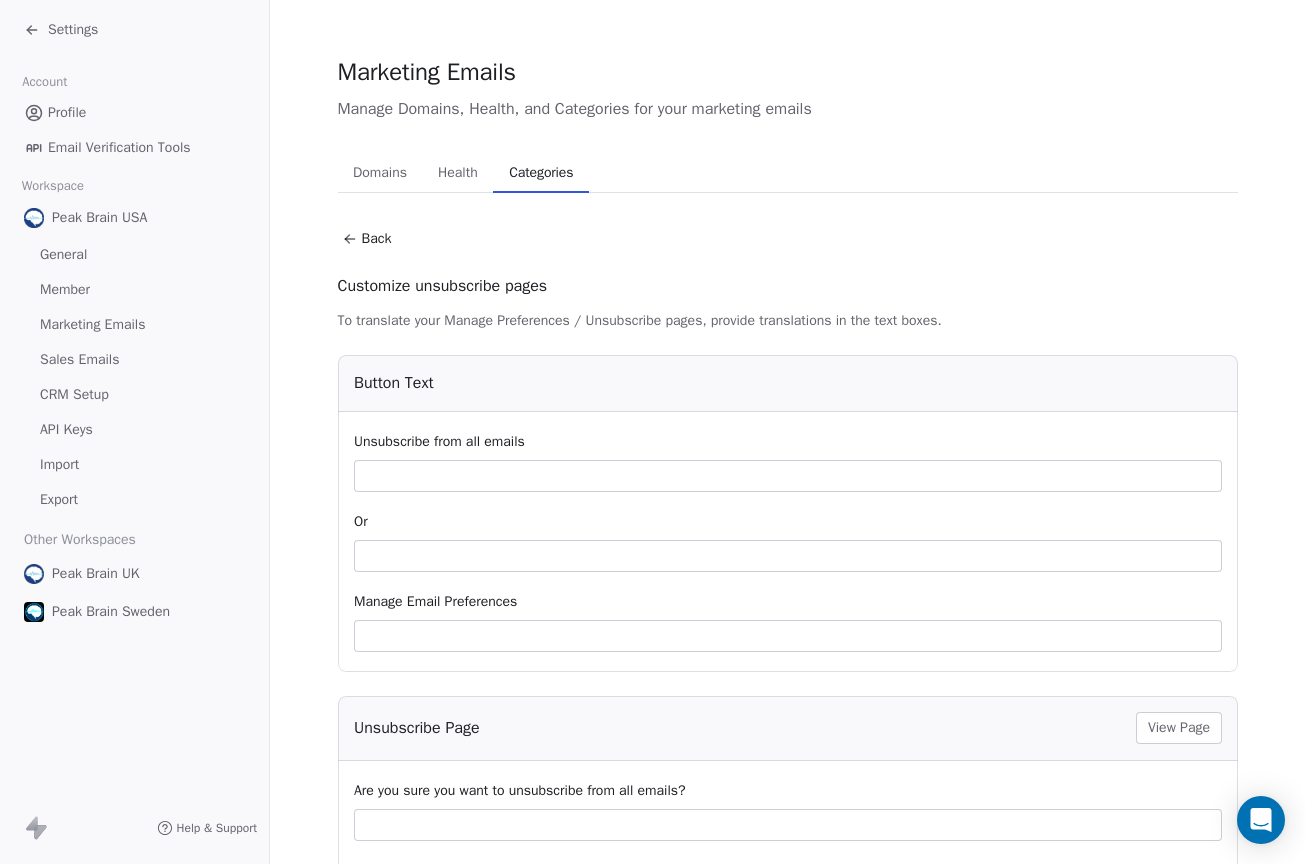 scroll, scrollTop: 0, scrollLeft: 0, axis: both 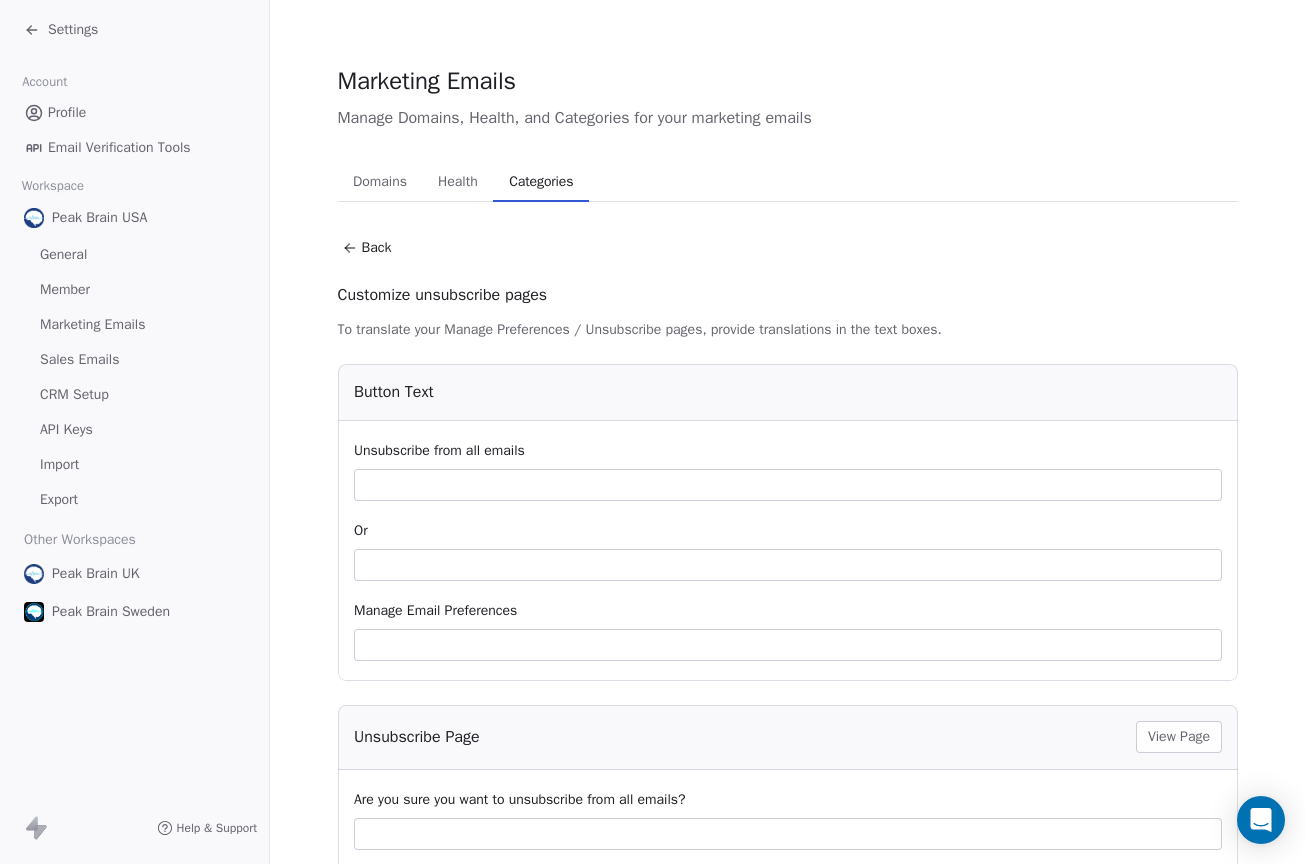 click on "Back" at bounding box center (367, 248) 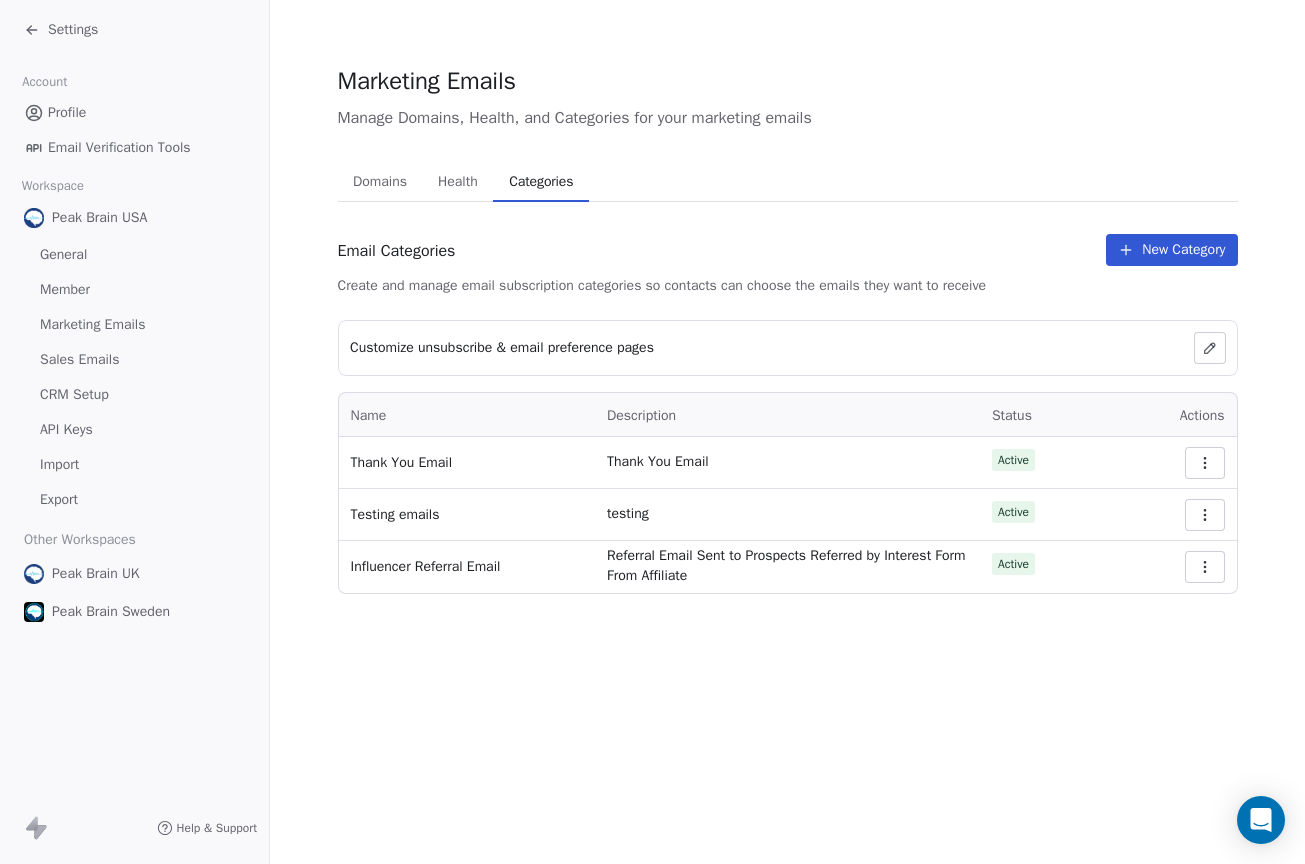click on "Domains" at bounding box center (380, 182) 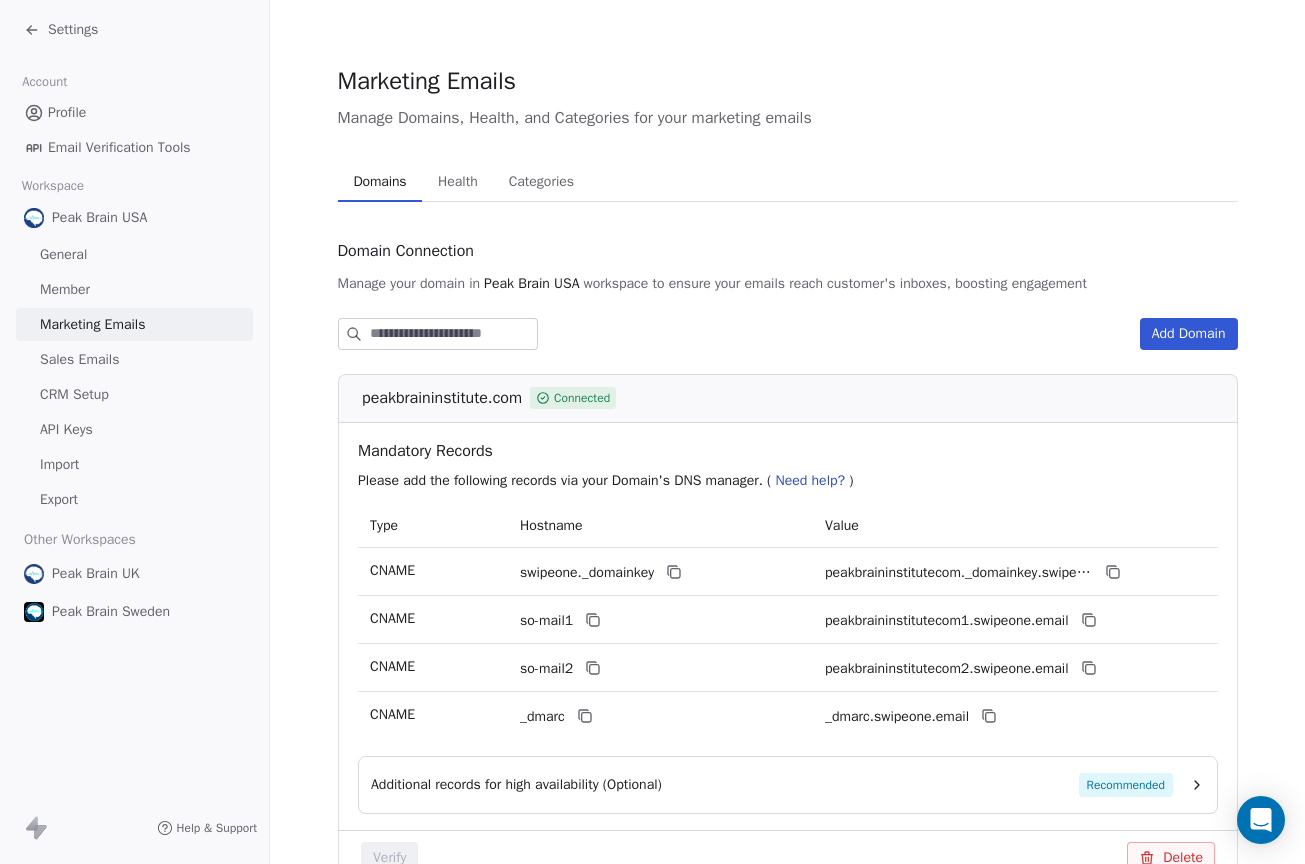 click on "Settings" at bounding box center (73, 30) 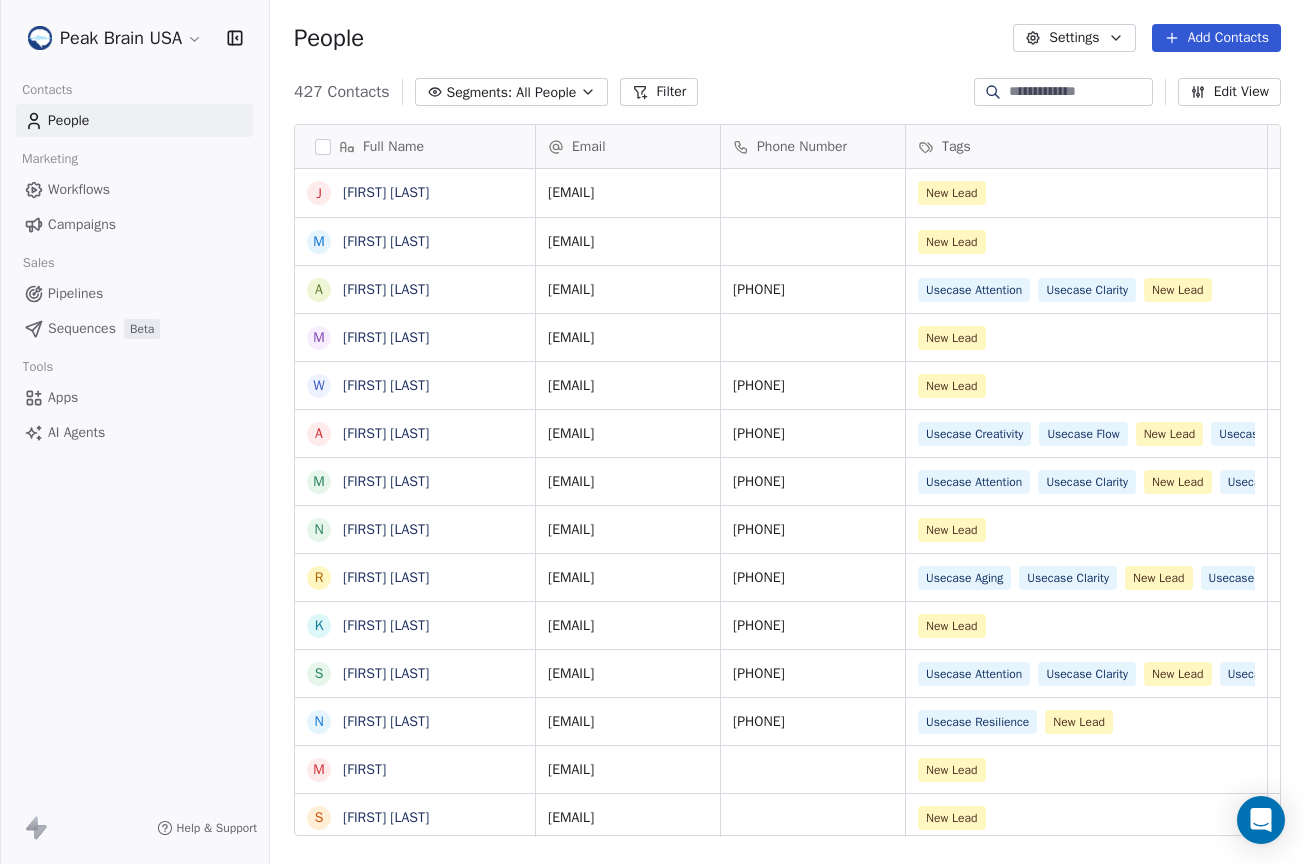 scroll, scrollTop: 15, scrollLeft: 16, axis: both 